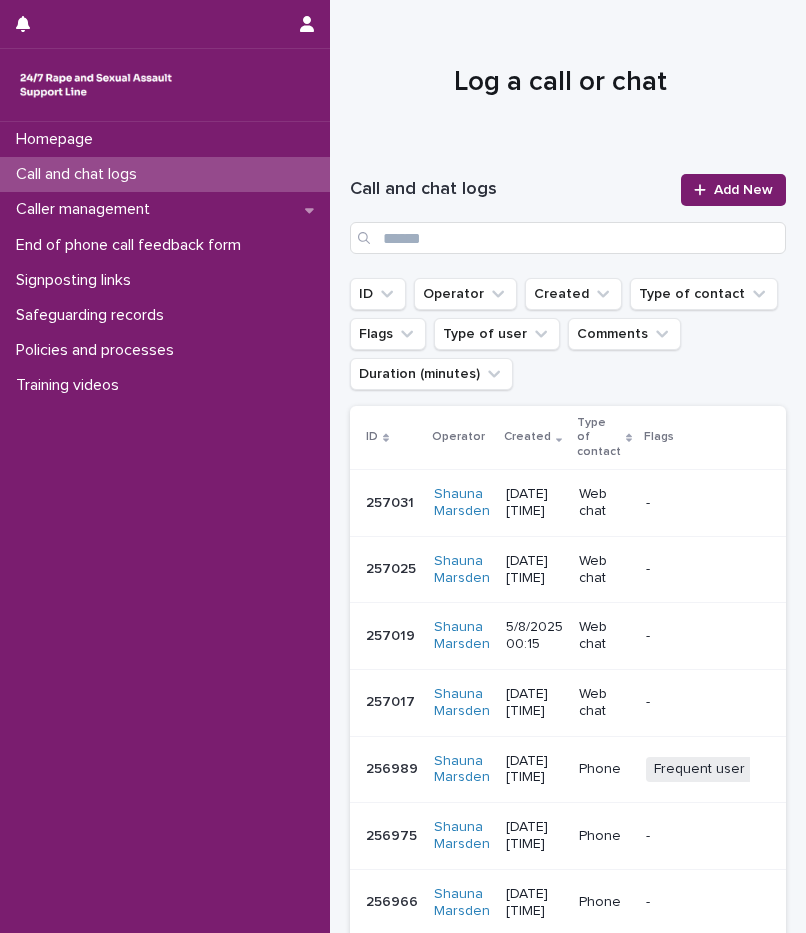scroll, scrollTop: 0, scrollLeft: 0, axis: both 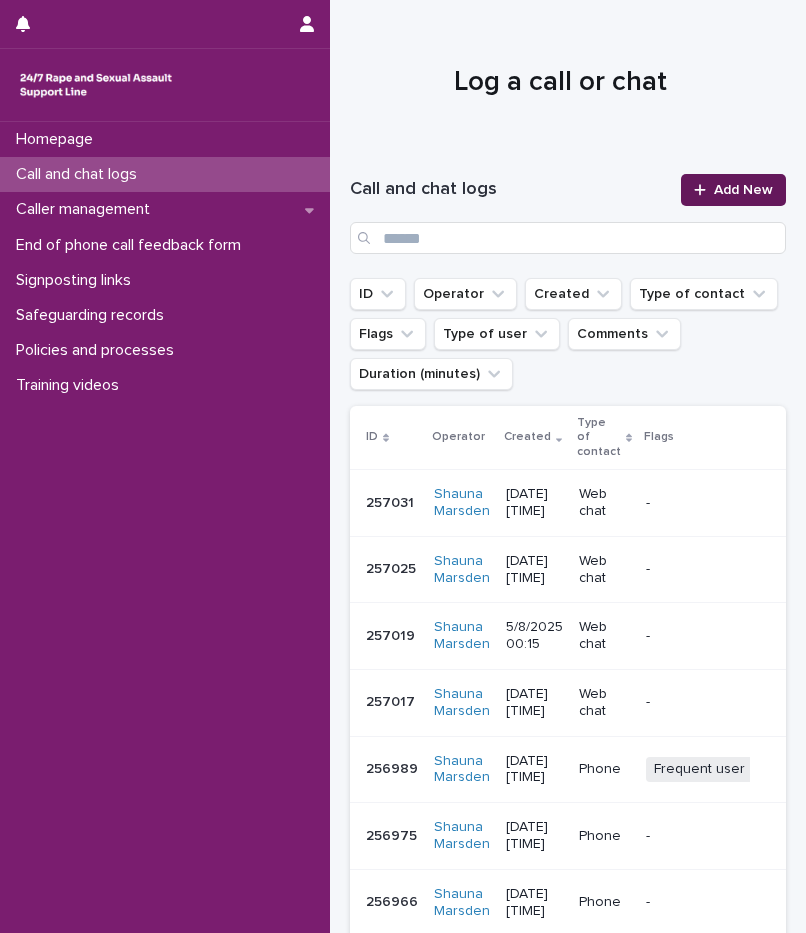 drag, startPoint x: 0, startPoint y: 0, endPoint x: 695, endPoint y: 175, distance: 716.6938 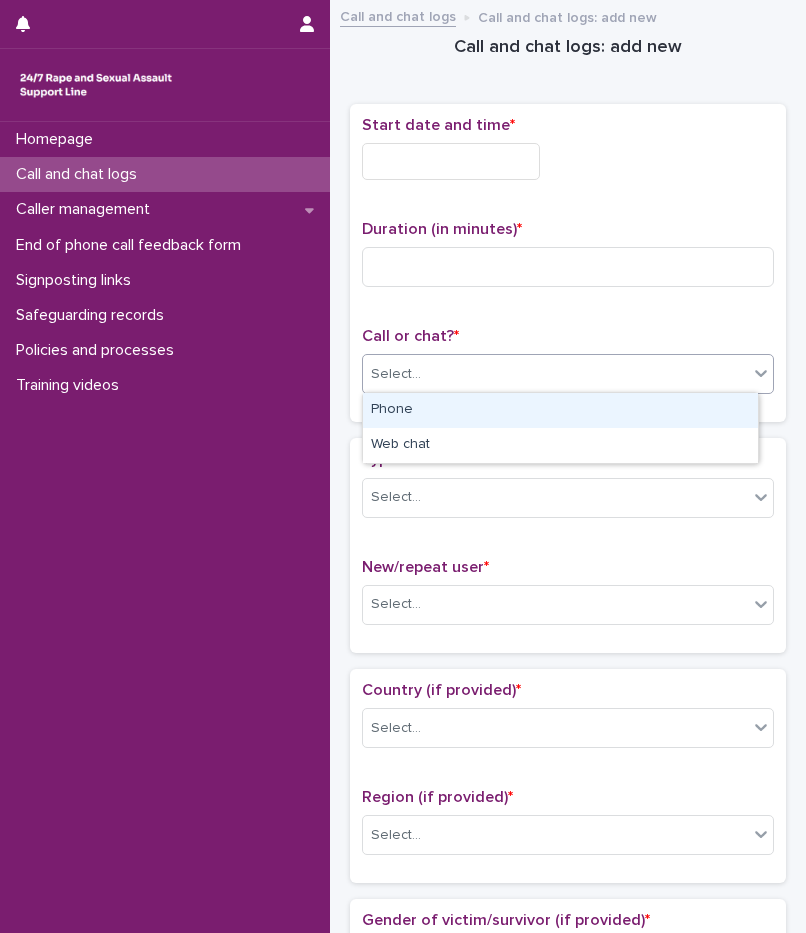 click on "Select..." at bounding box center (555, 374) 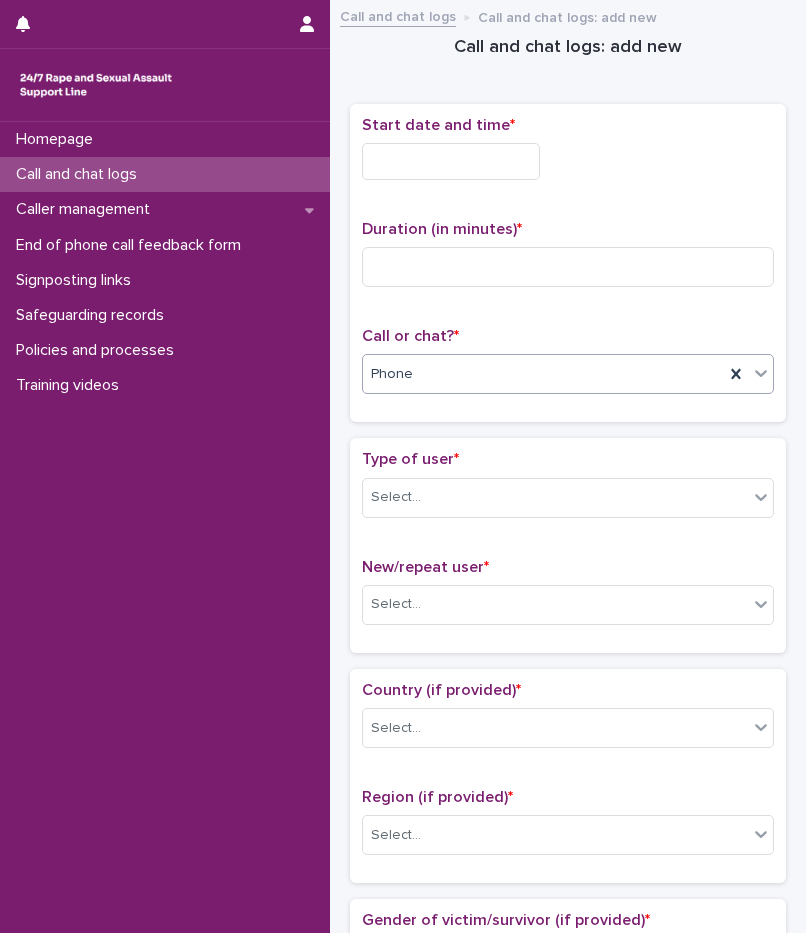 click on "Phone" at bounding box center [543, 374] 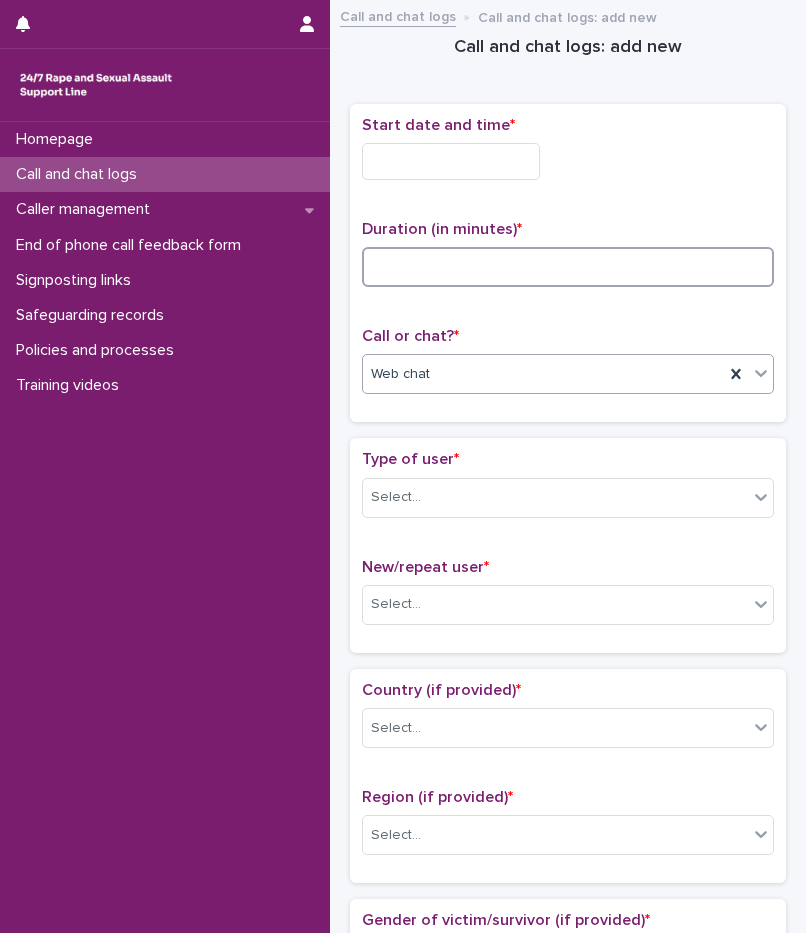click at bounding box center (568, 267) 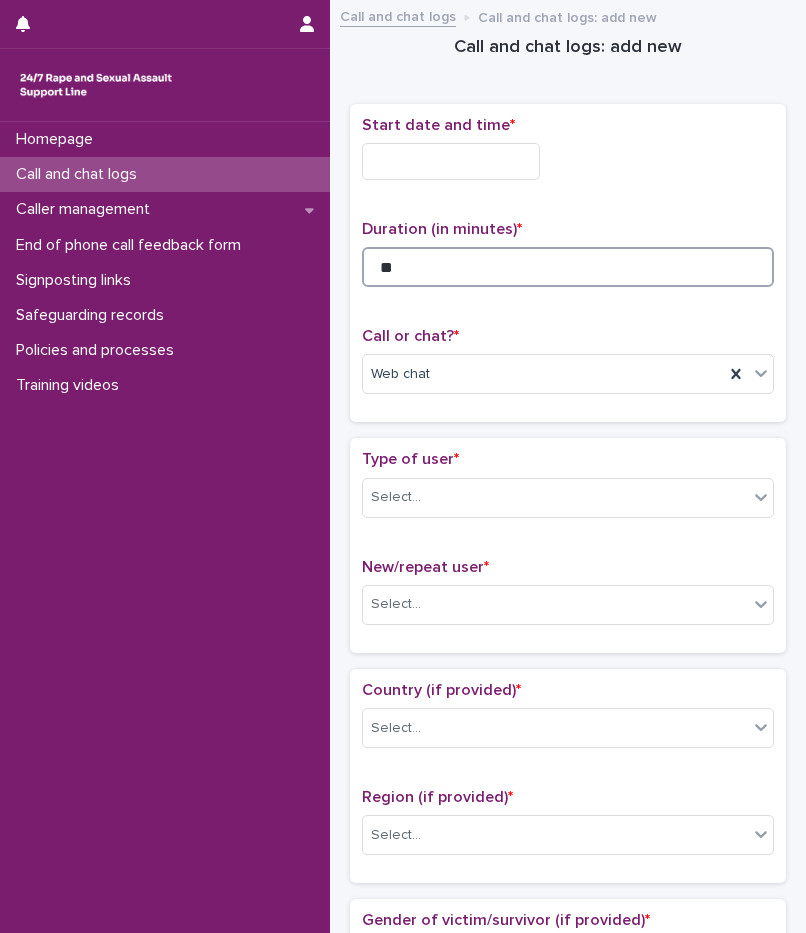 type on "**" 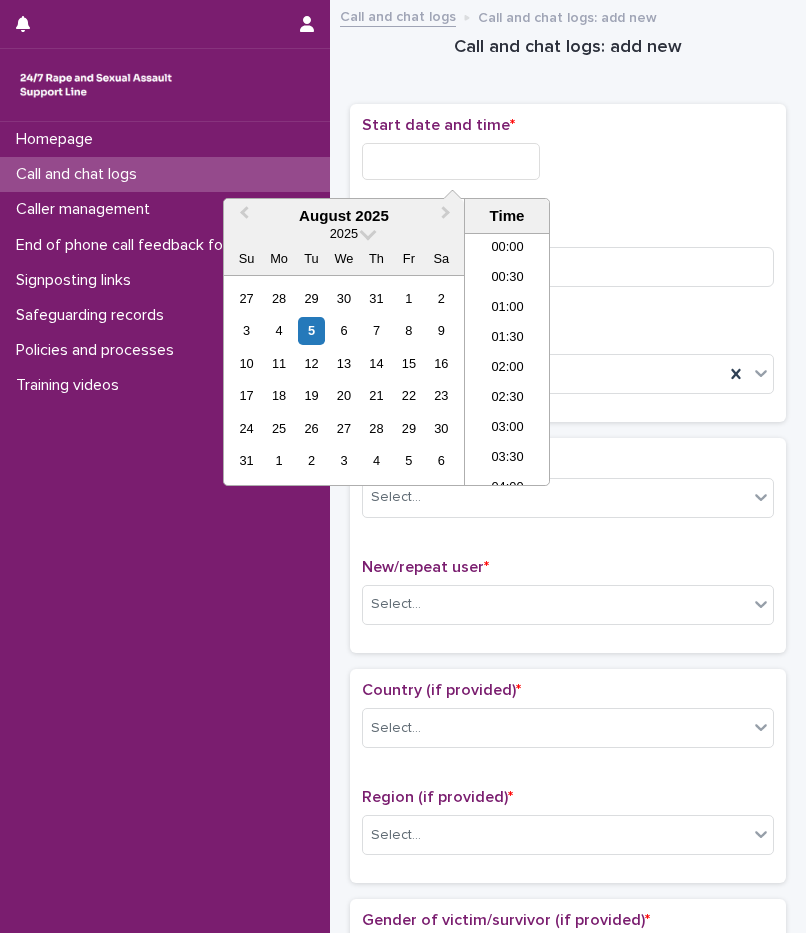 click at bounding box center (451, 161) 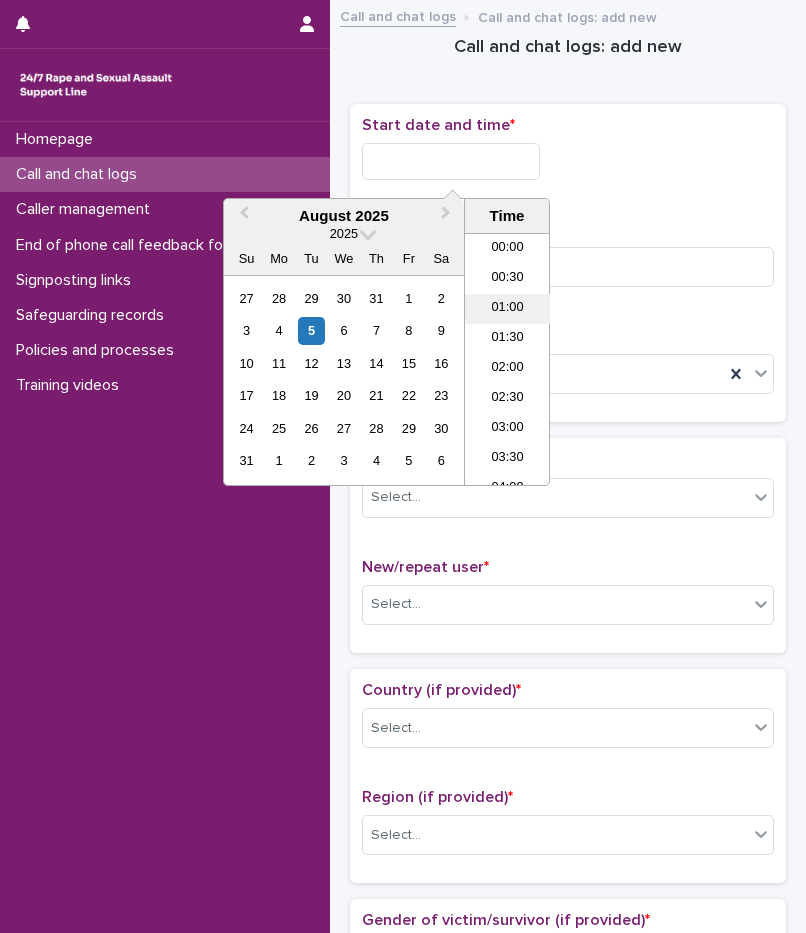 click on "01:00" at bounding box center [507, 309] 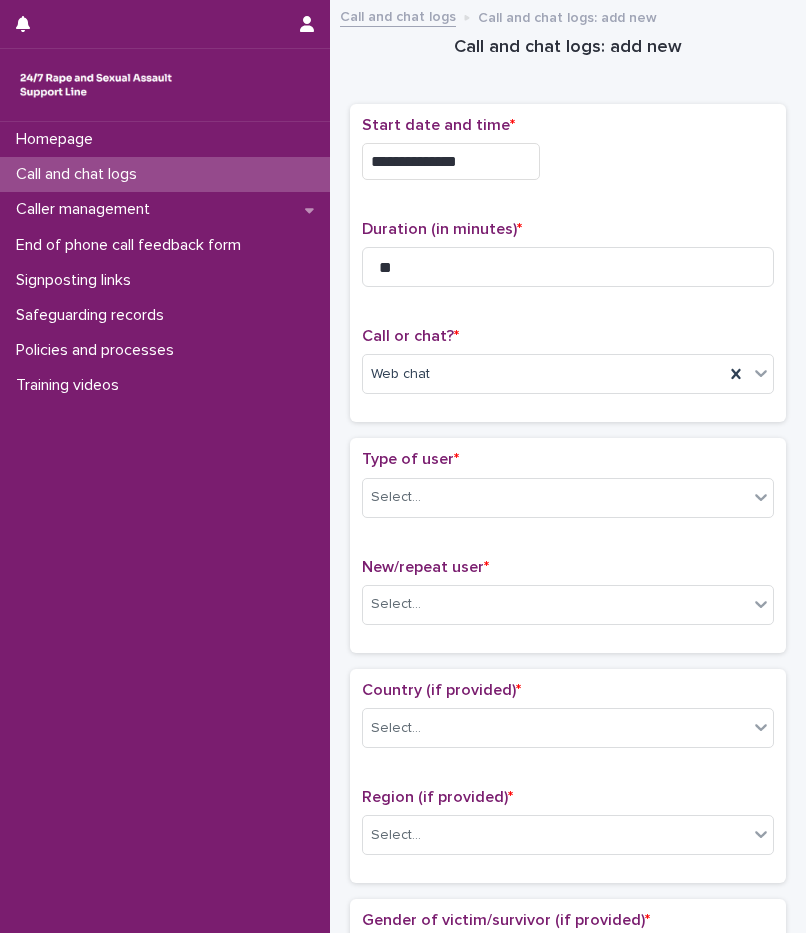 click on "**********" at bounding box center [451, 161] 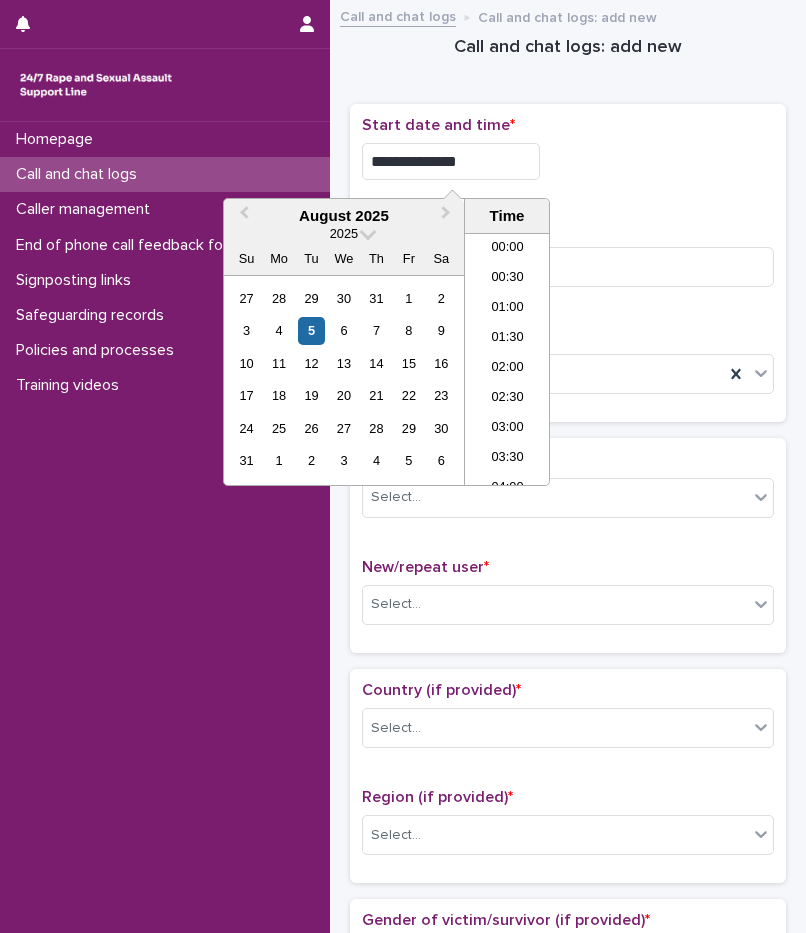 type on "**********" 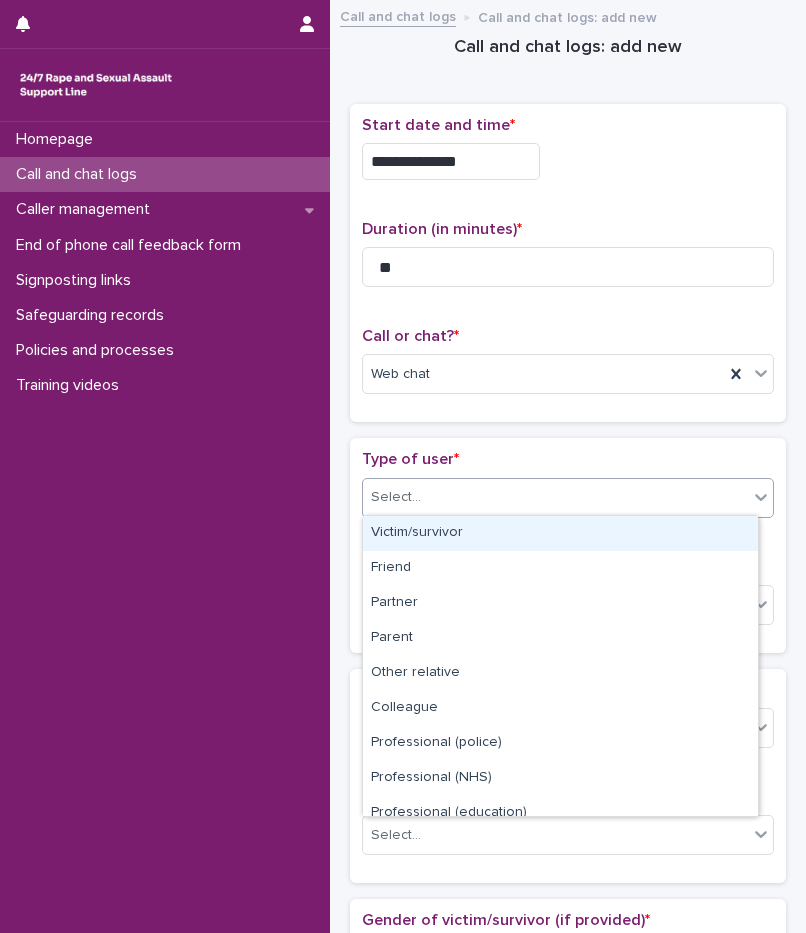 click on "Select..." at bounding box center [555, 497] 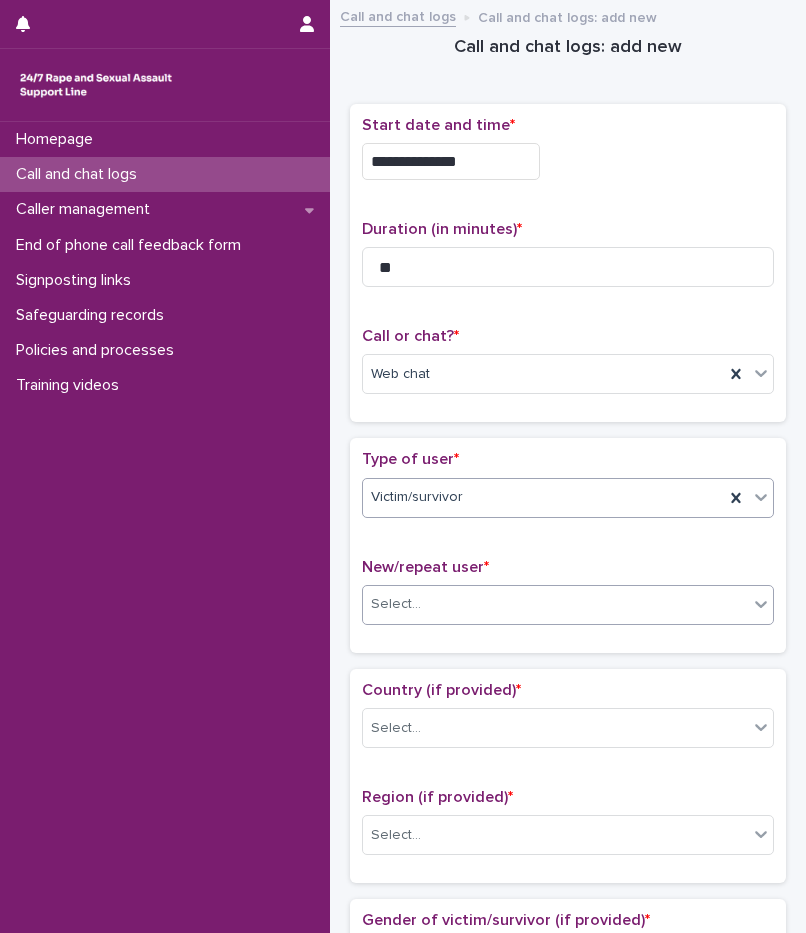 click on "Select..." at bounding box center (555, 604) 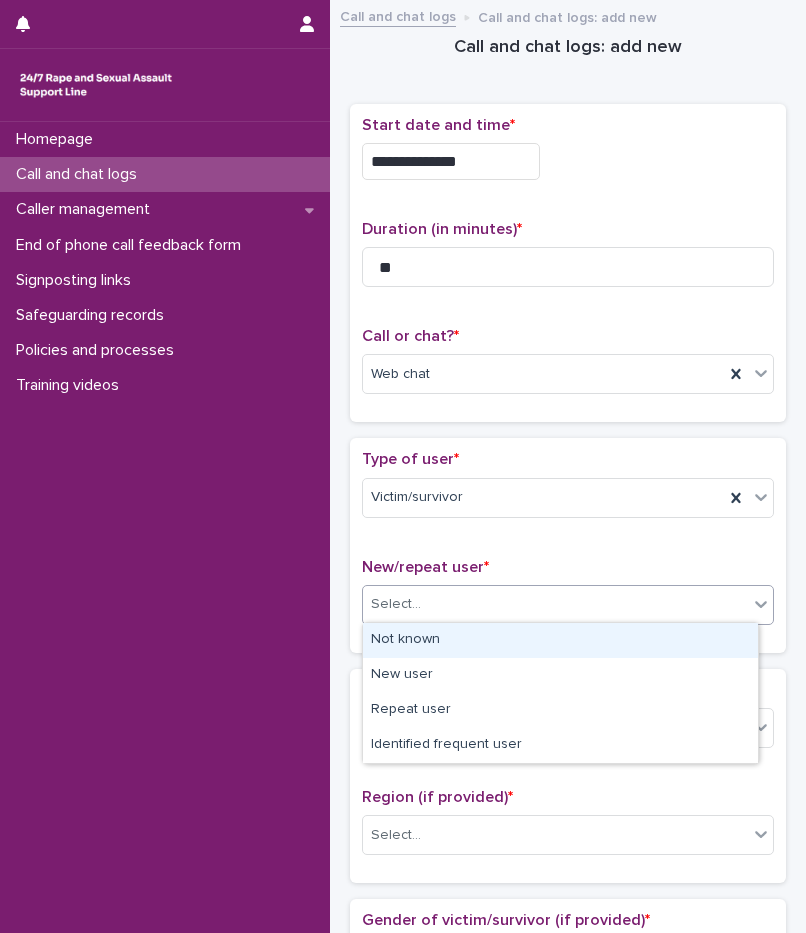 click on "Not known" at bounding box center [560, 640] 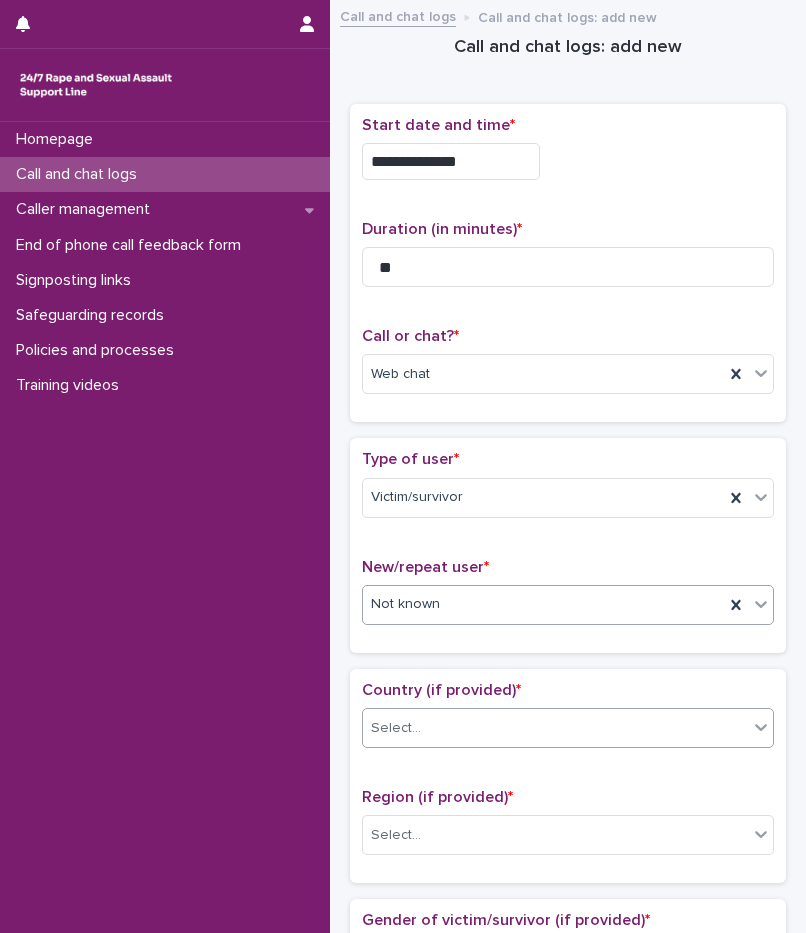 click on "Select..." at bounding box center [555, 728] 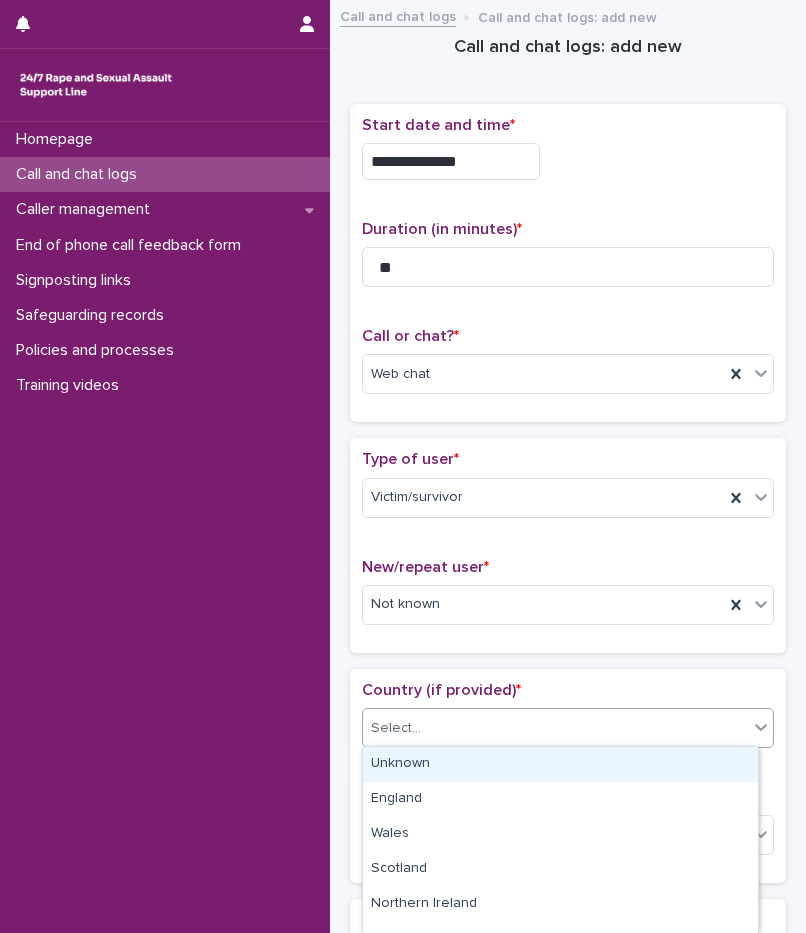 click on "Unknown" at bounding box center [560, 764] 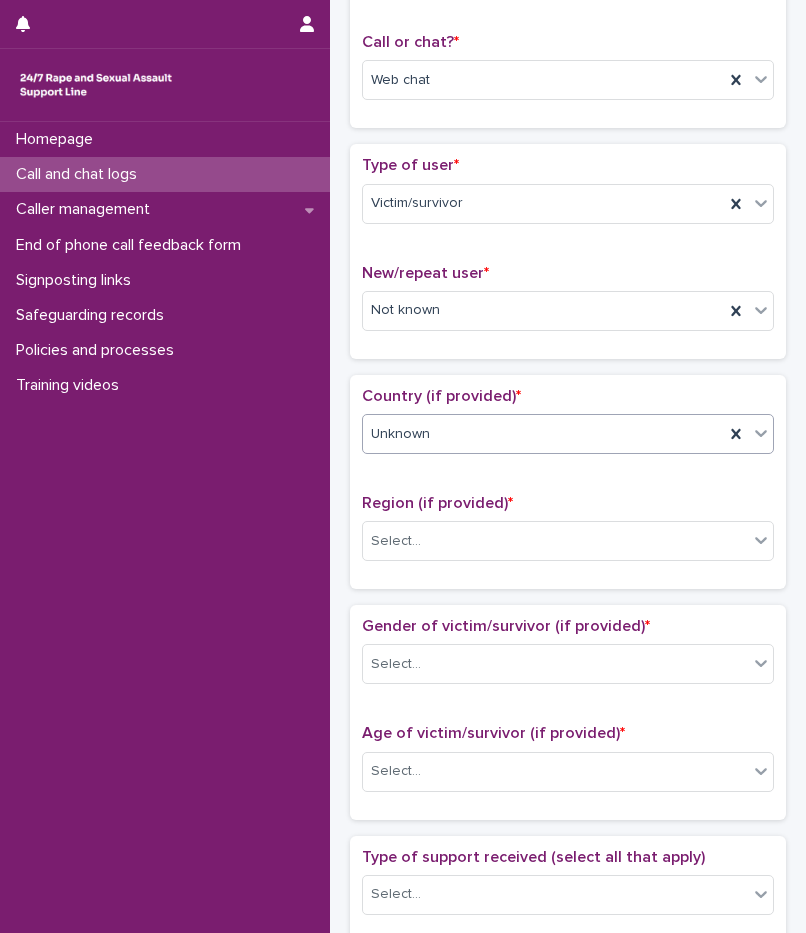 scroll, scrollTop: 300, scrollLeft: 0, axis: vertical 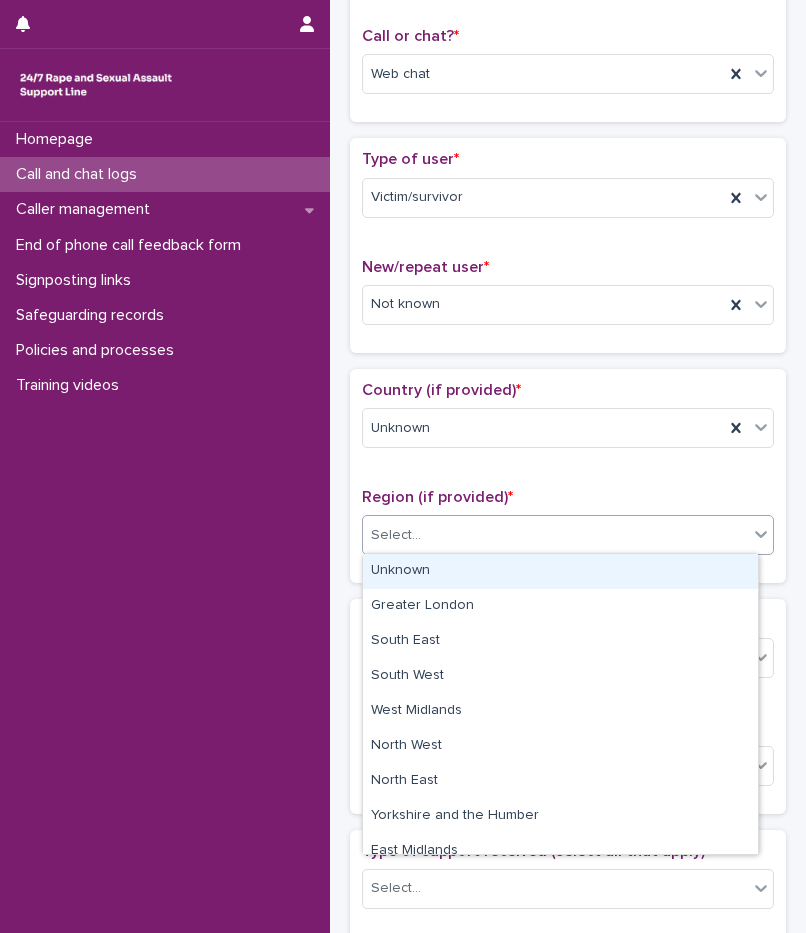 click on "Select..." at bounding box center [396, 535] 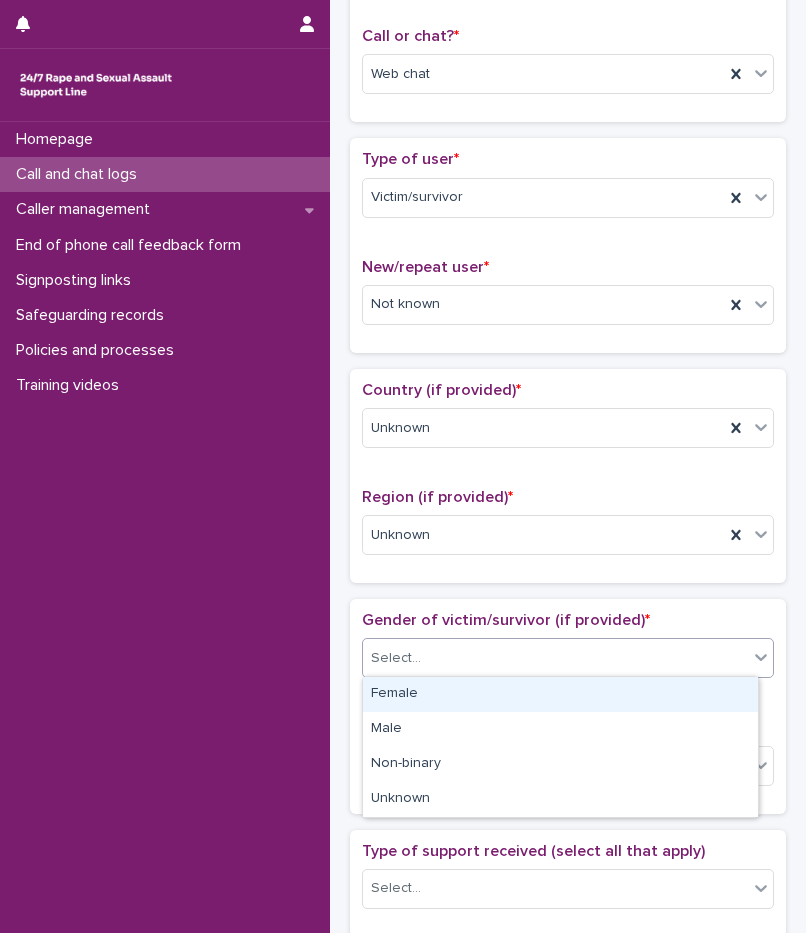click on "Select..." at bounding box center (555, 658) 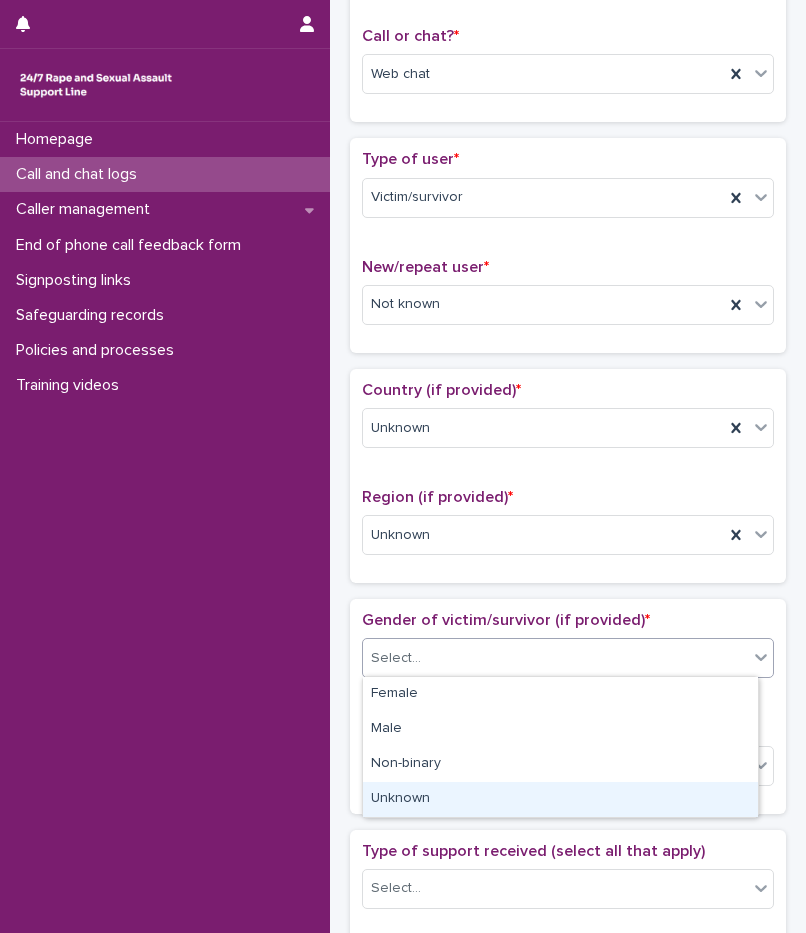 click on "Unknown" at bounding box center [560, 799] 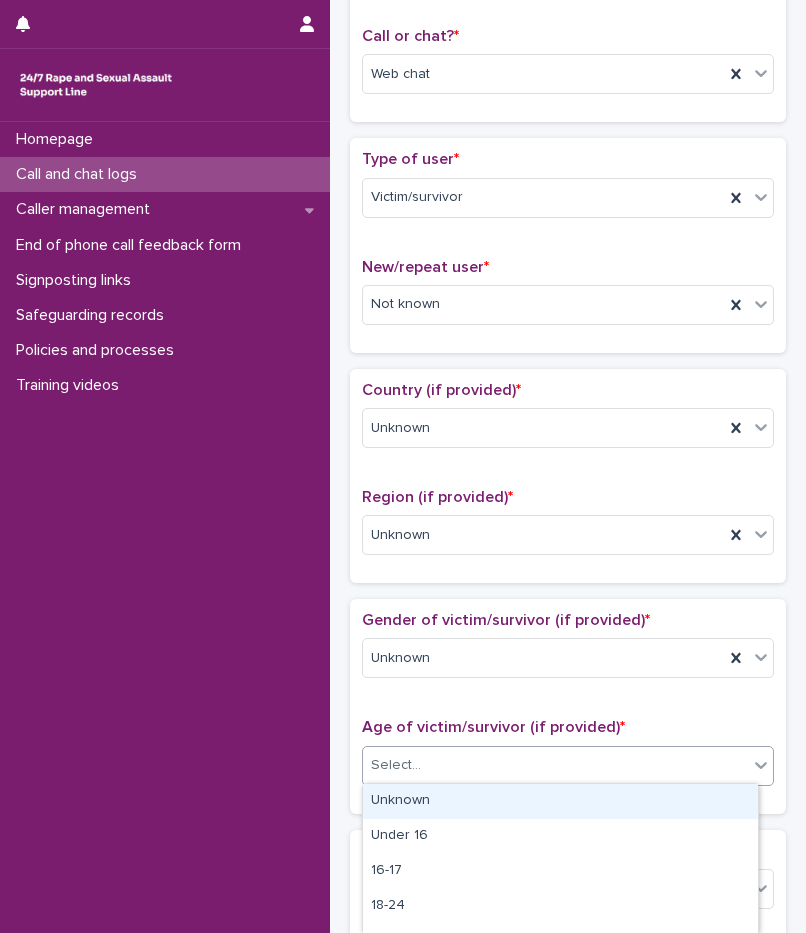 click on "Select..." at bounding box center [555, 765] 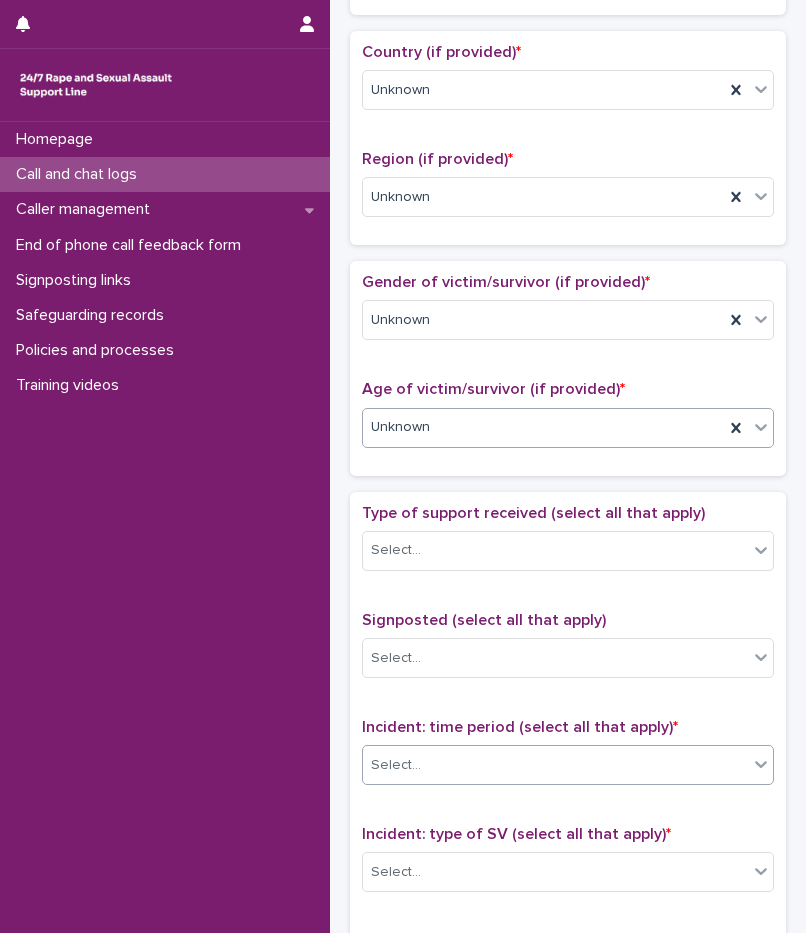 scroll, scrollTop: 700, scrollLeft: 0, axis: vertical 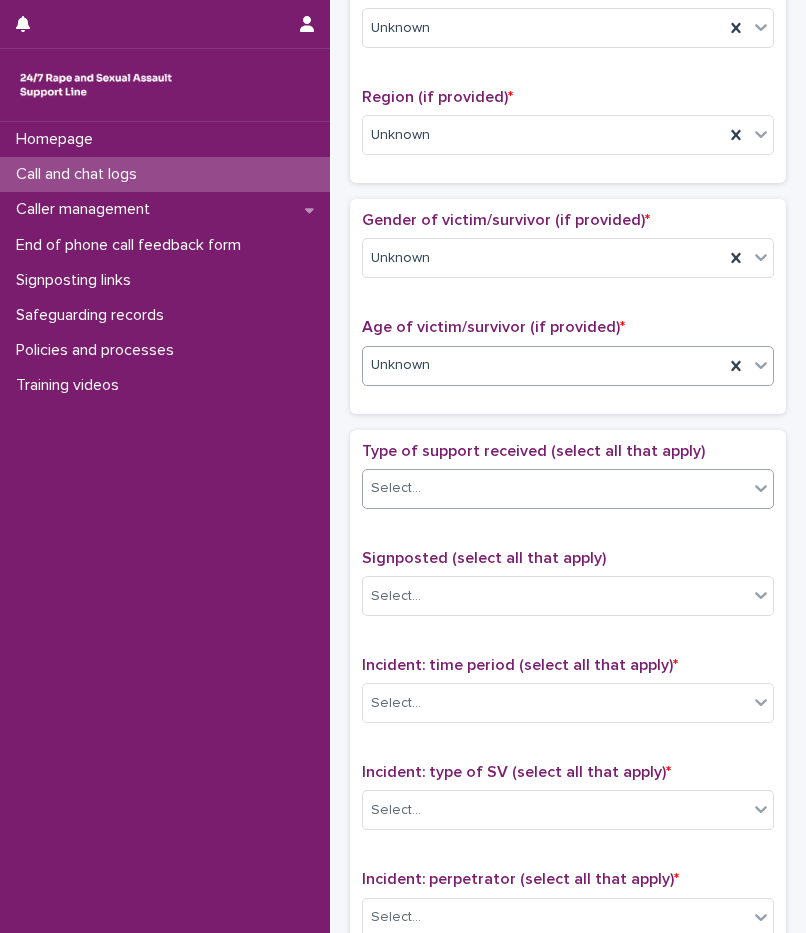 click on "Select..." at bounding box center (555, 488) 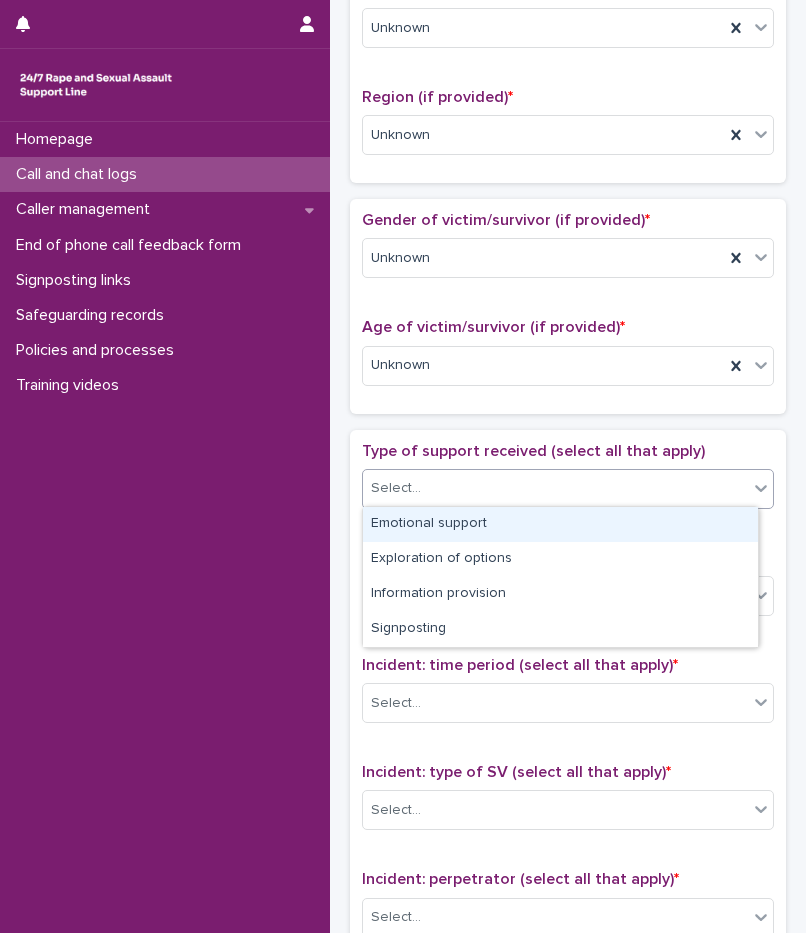 click on "Emotional support" at bounding box center (560, 524) 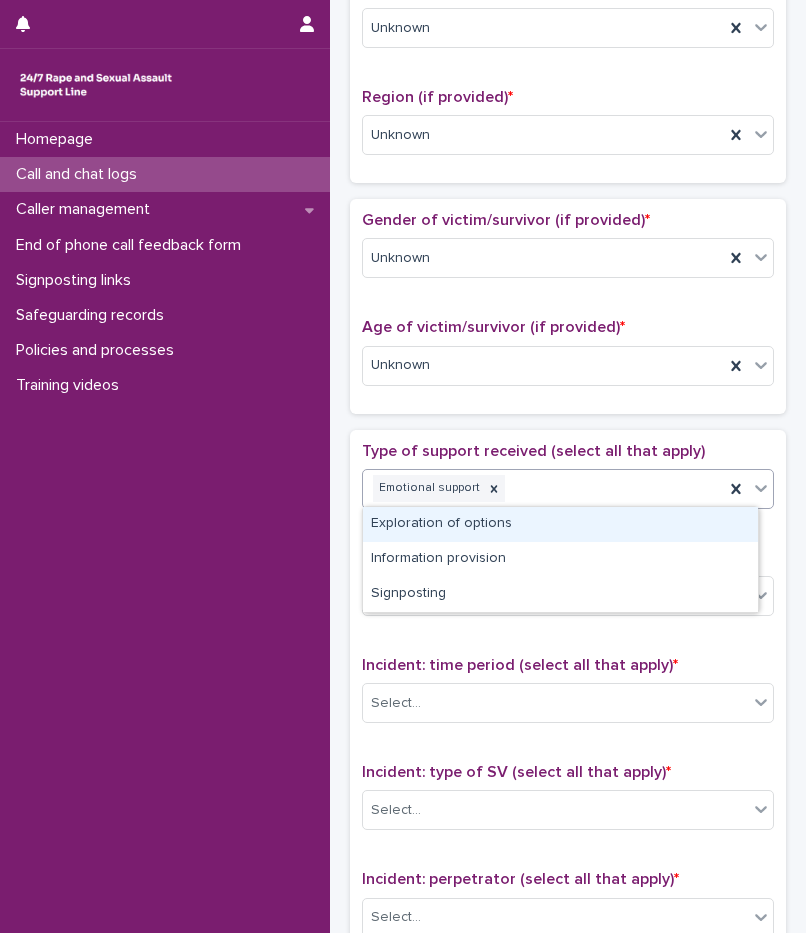 click on "Emotional support" at bounding box center (543, 488) 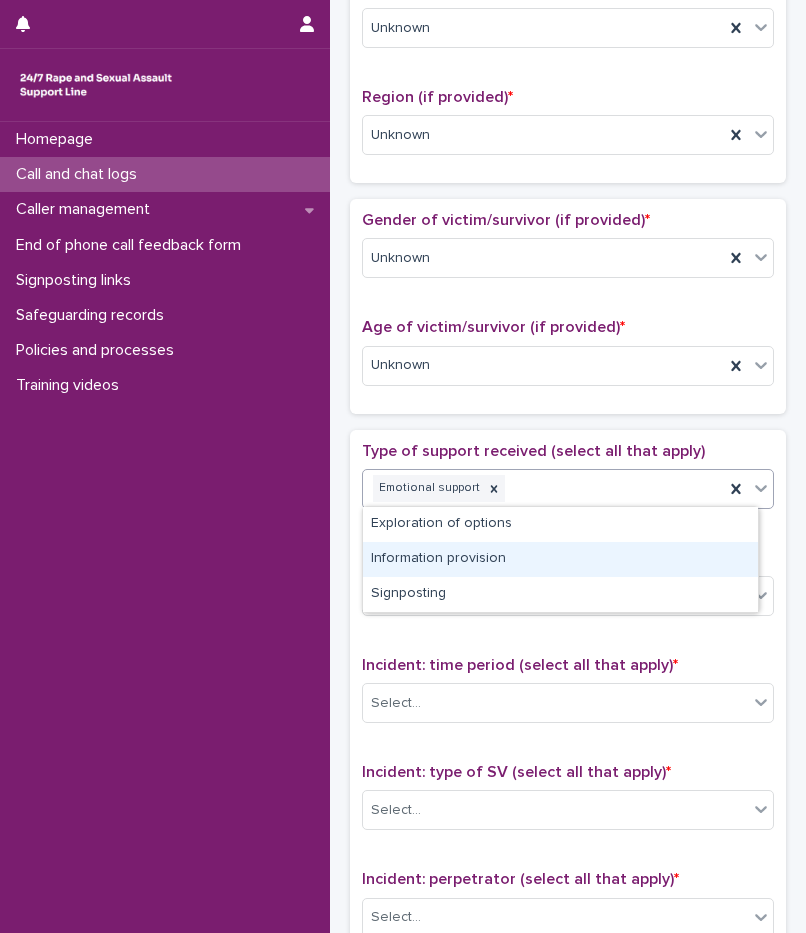 click on "Information provision" at bounding box center (560, 559) 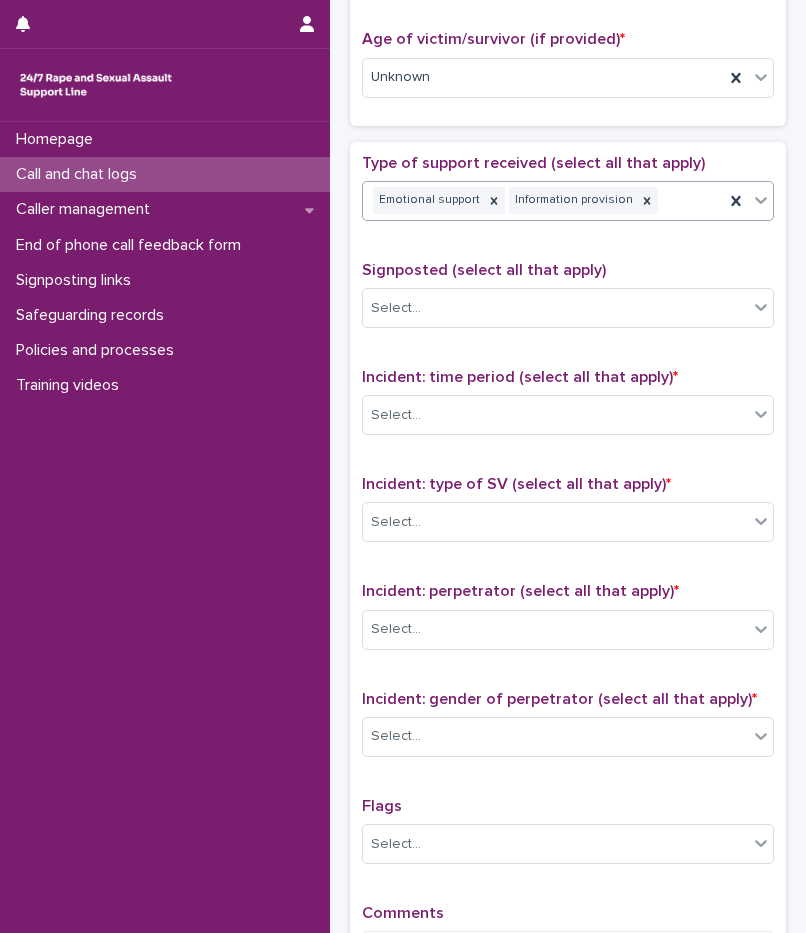 scroll, scrollTop: 1000, scrollLeft: 0, axis: vertical 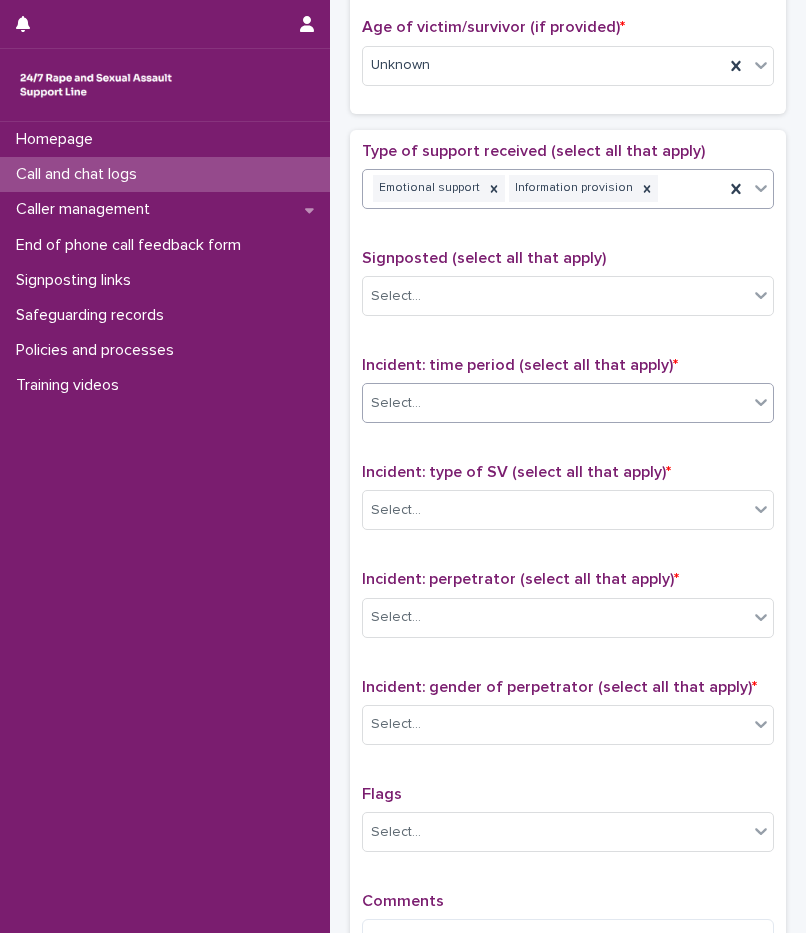 click on "Select..." at bounding box center (555, 403) 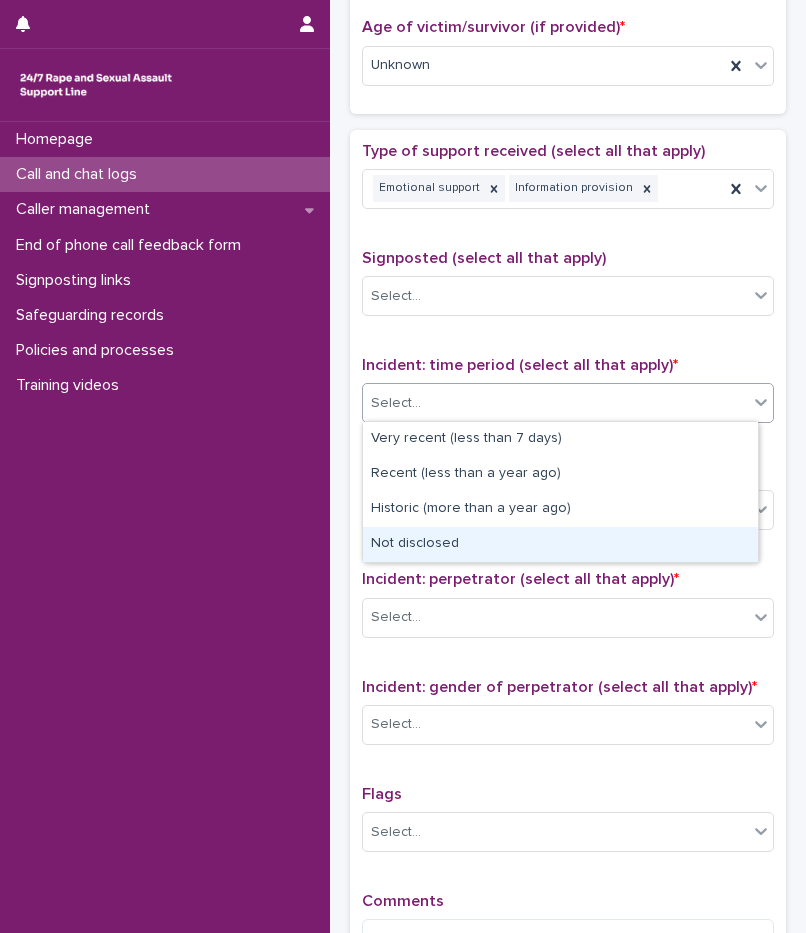 click on "Not disclosed" at bounding box center (560, 544) 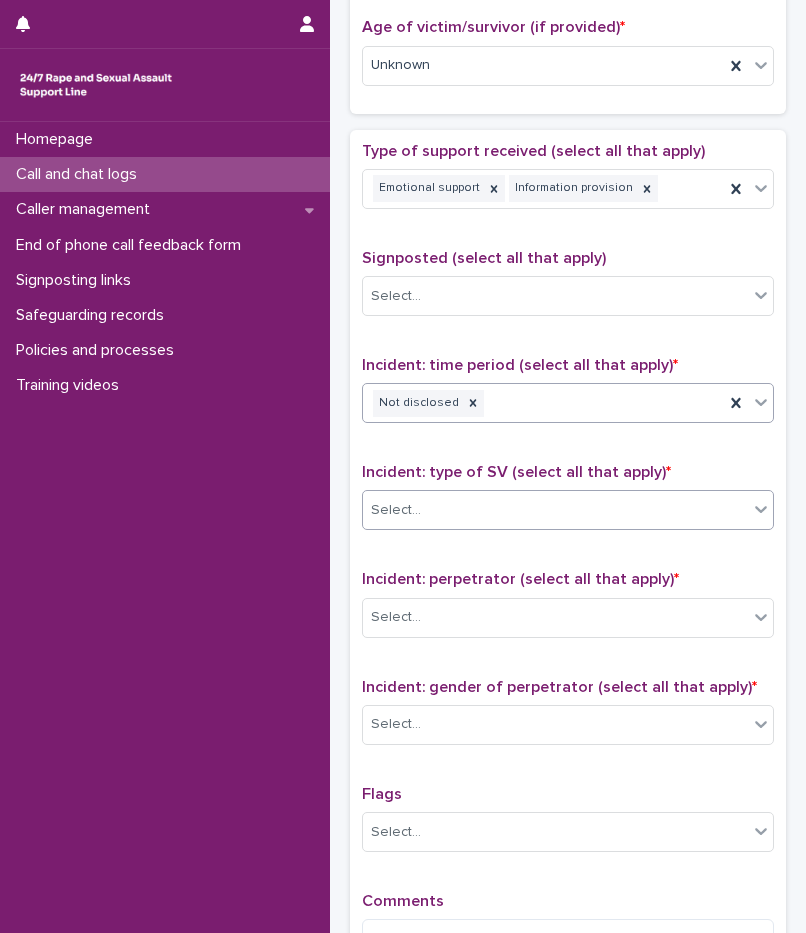 click on "Select..." at bounding box center (555, 510) 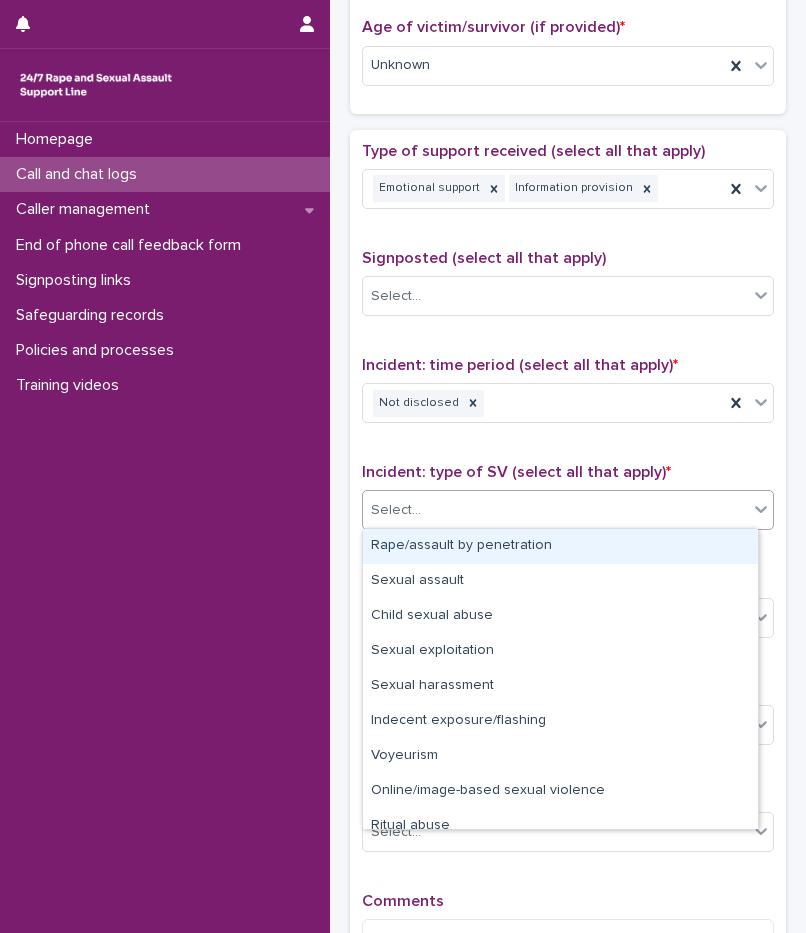 click on "Rape/assault by penetration" at bounding box center [560, 546] 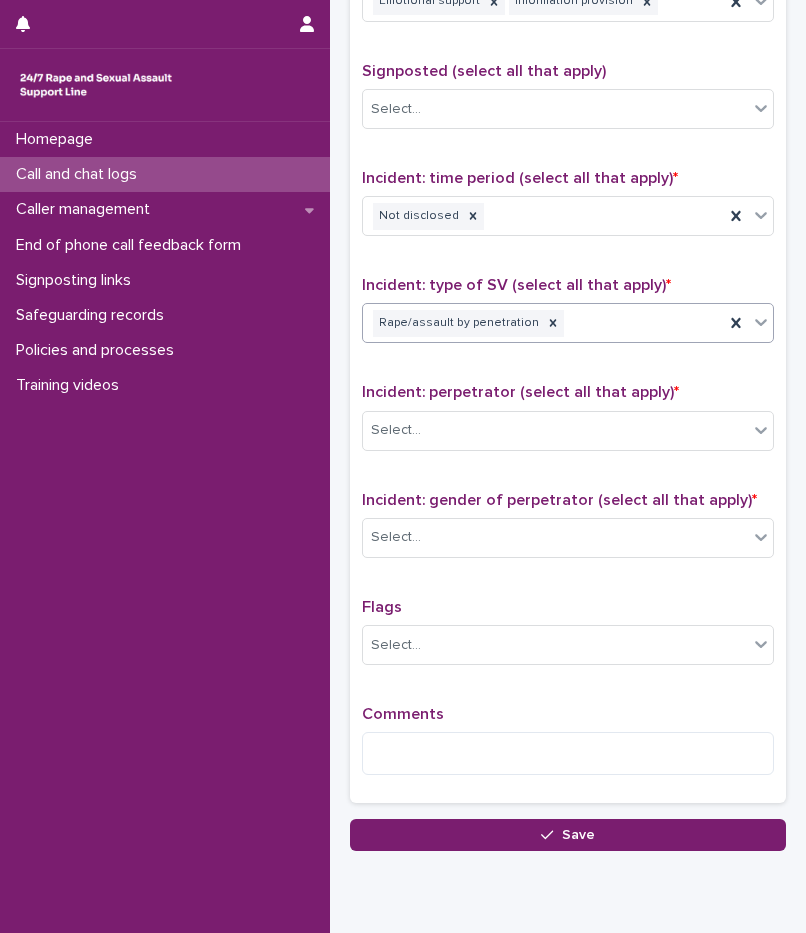 scroll, scrollTop: 1200, scrollLeft: 0, axis: vertical 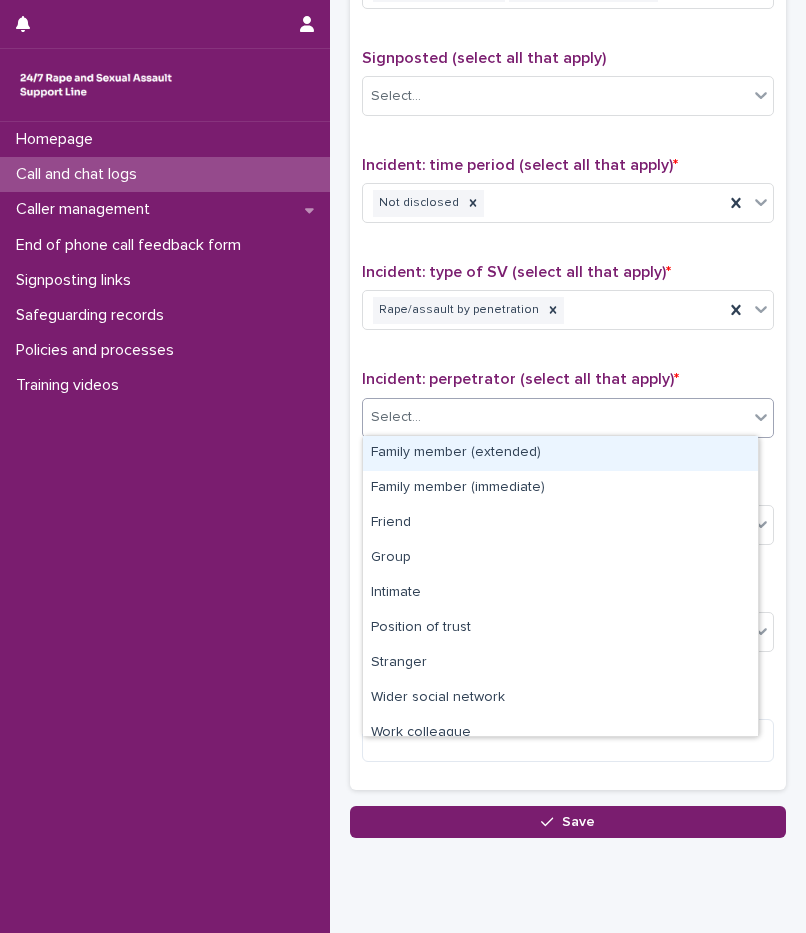 click on "Select..." at bounding box center [555, 417] 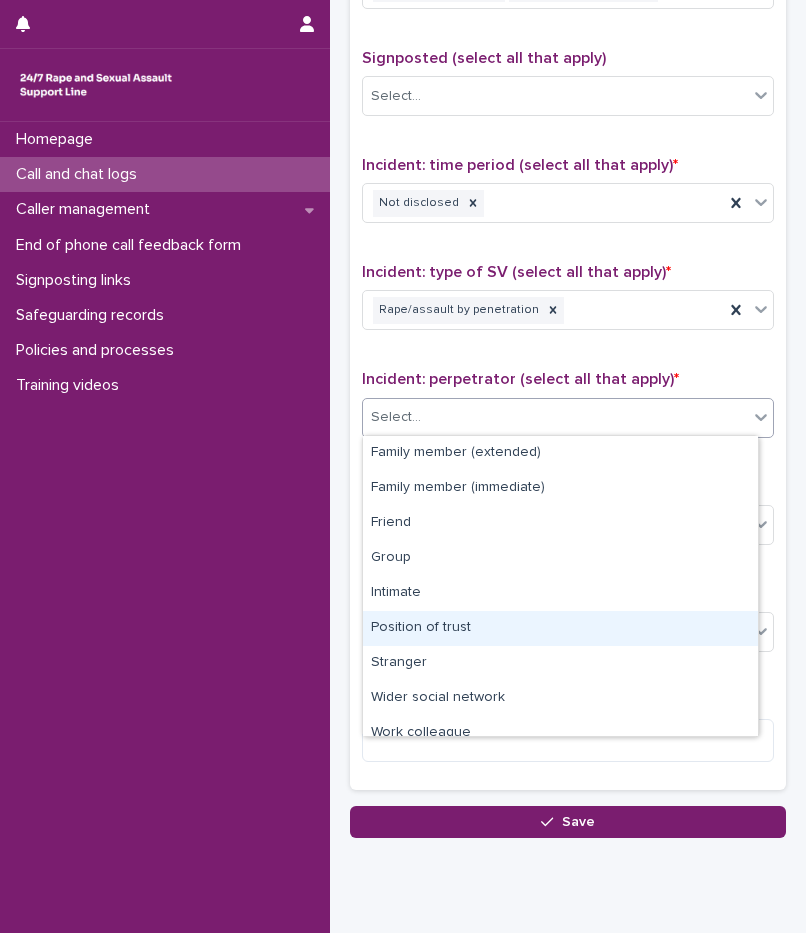 scroll, scrollTop: 85, scrollLeft: 0, axis: vertical 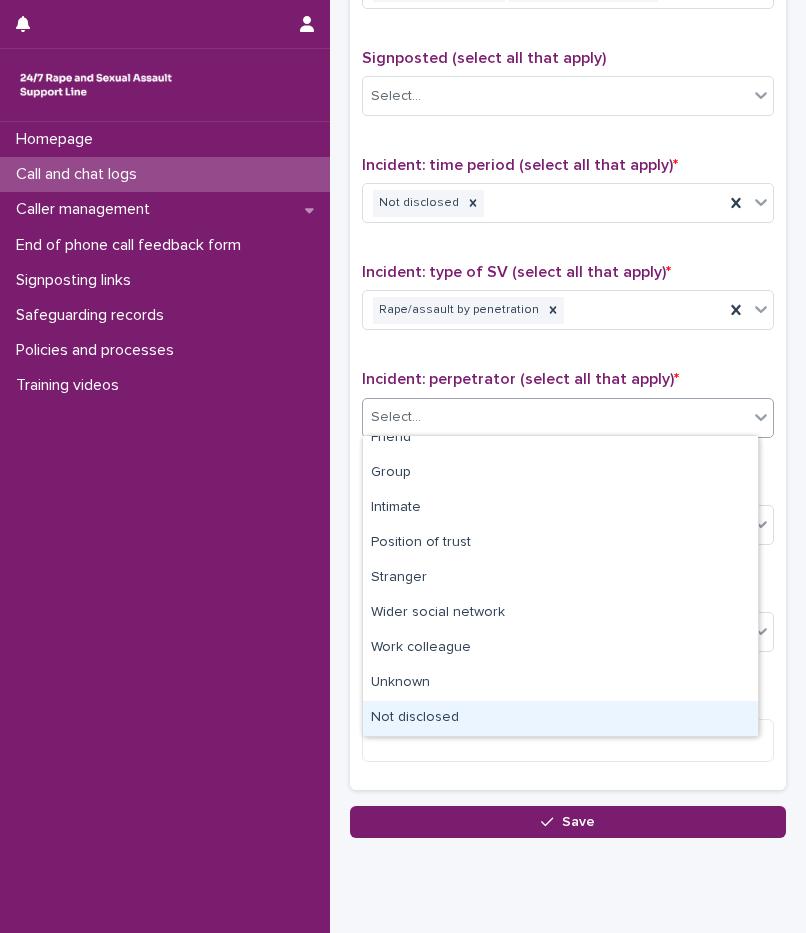 click on "Not disclosed" at bounding box center [560, 718] 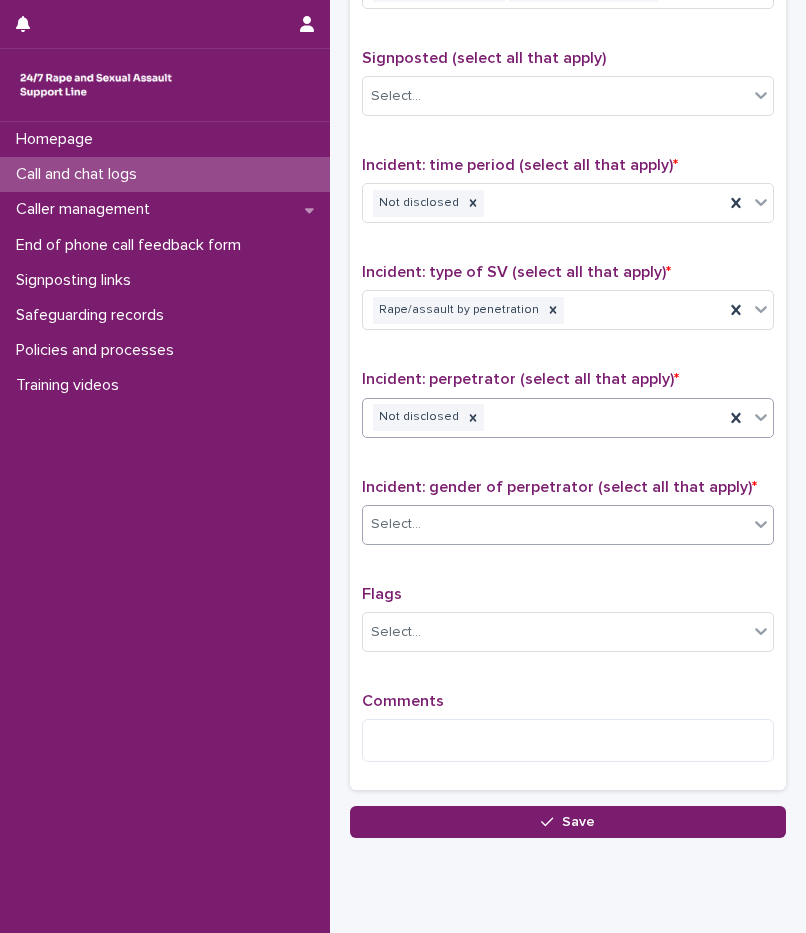 click on "Select..." at bounding box center [396, 524] 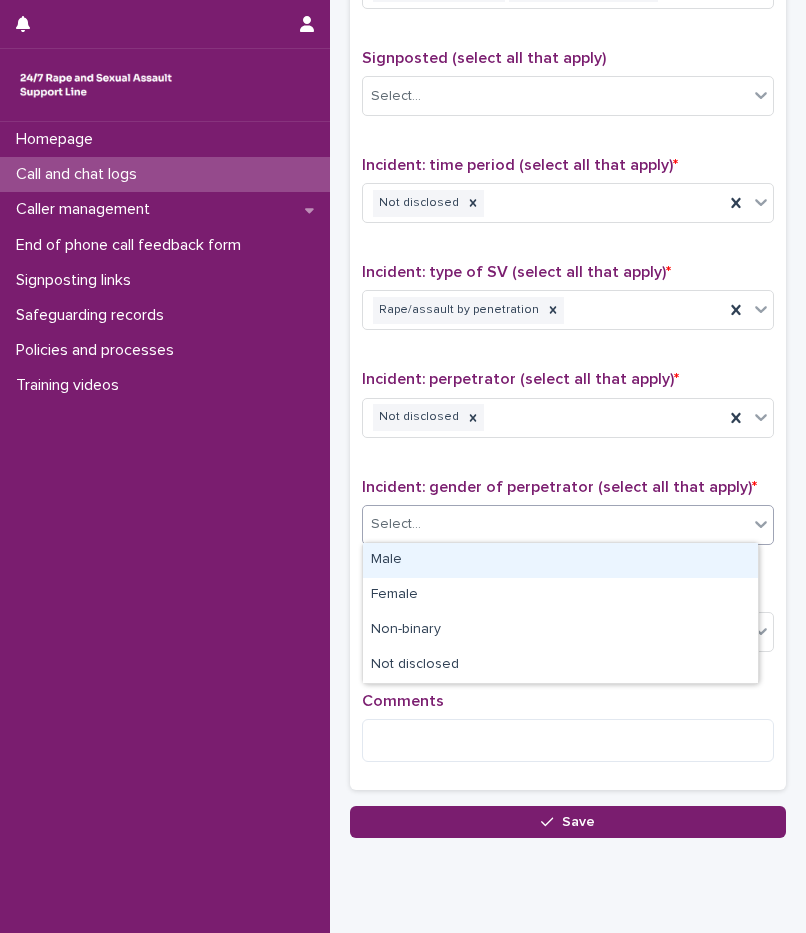 click on "Male" at bounding box center [560, 560] 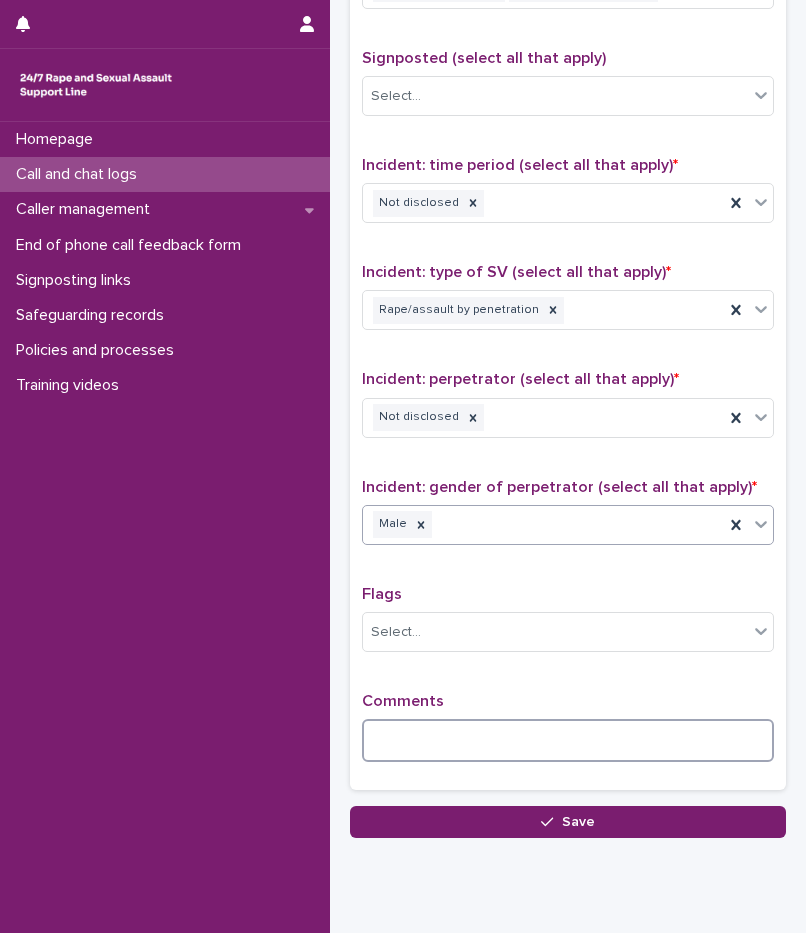click at bounding box center [568, 740] 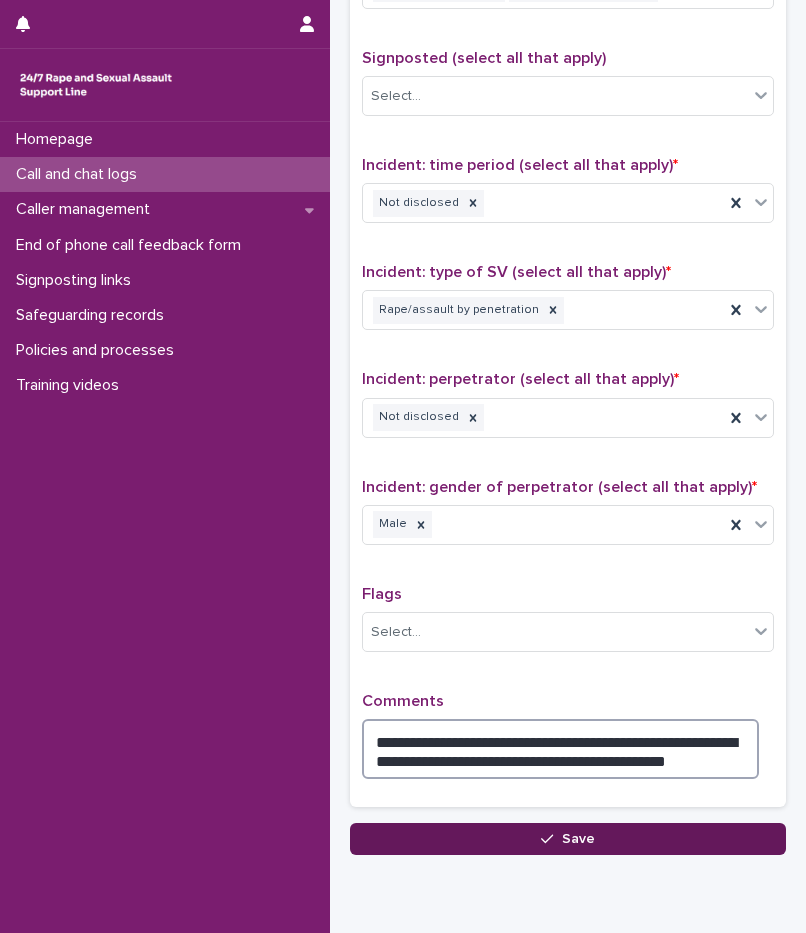 type on "**********" 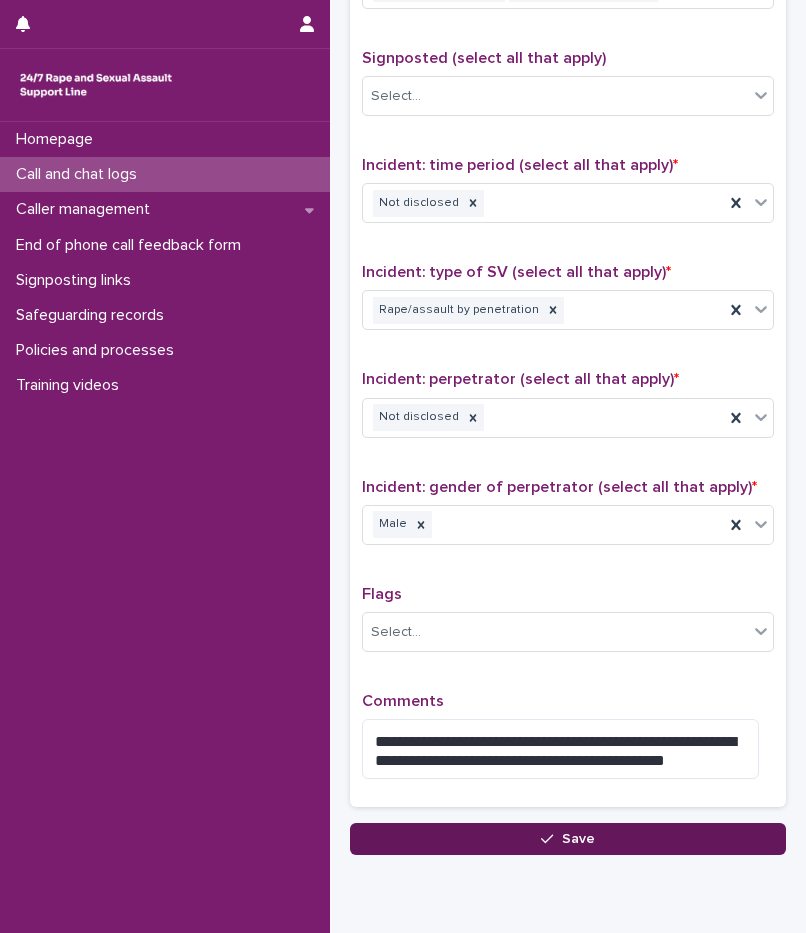 click on "Save" at bounding box center [578, 839] 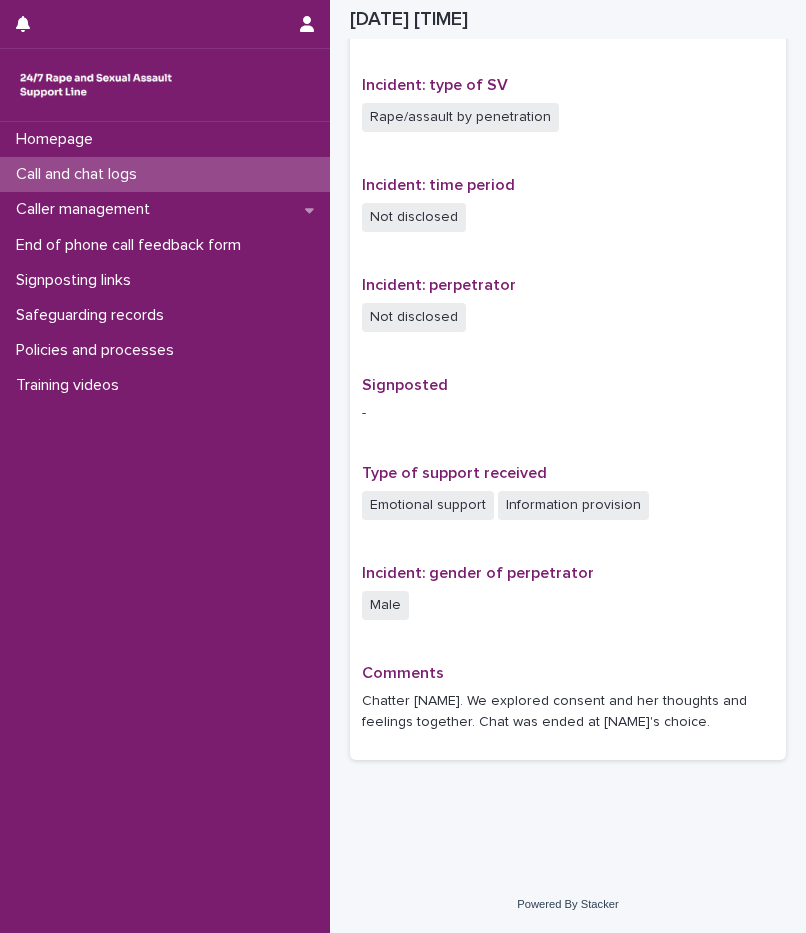 scroll, scrollTop: 968, scrollLeft: 0, axis: vertical 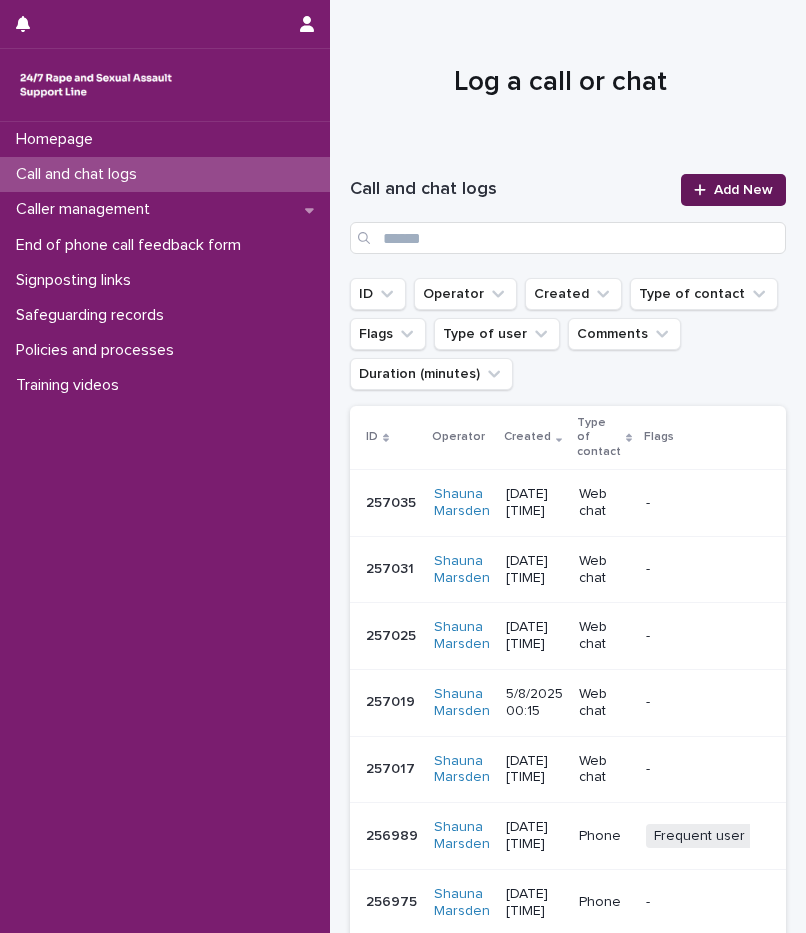click on "Add New" at bounding box center (743, 190) 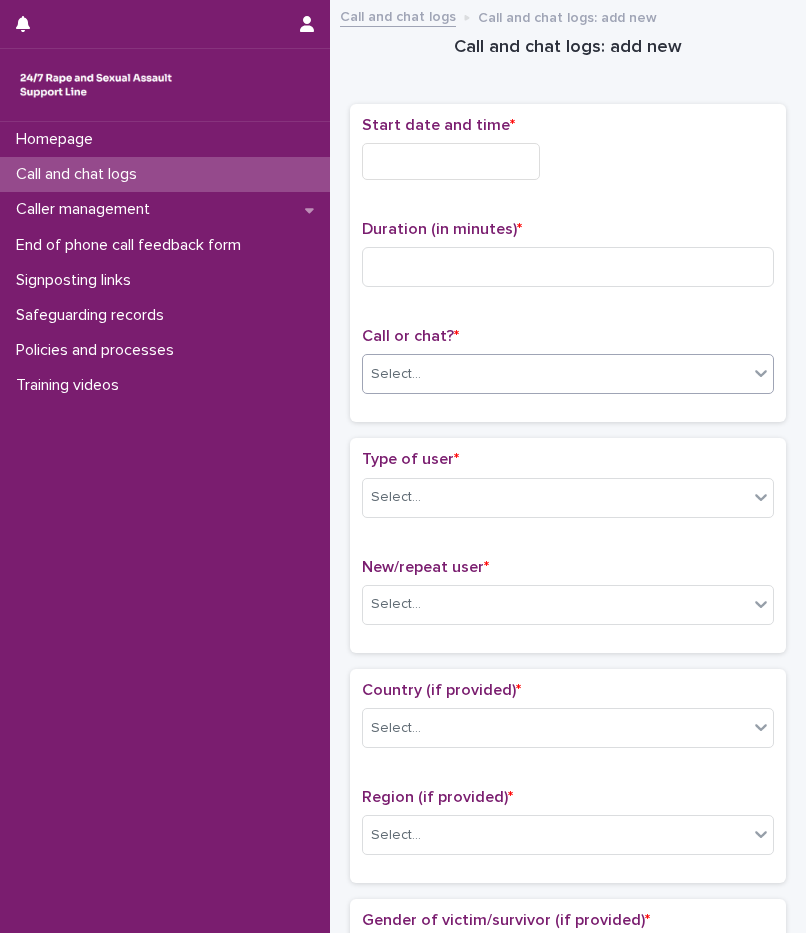 click on "Select..." at bounding box center (555, 374) 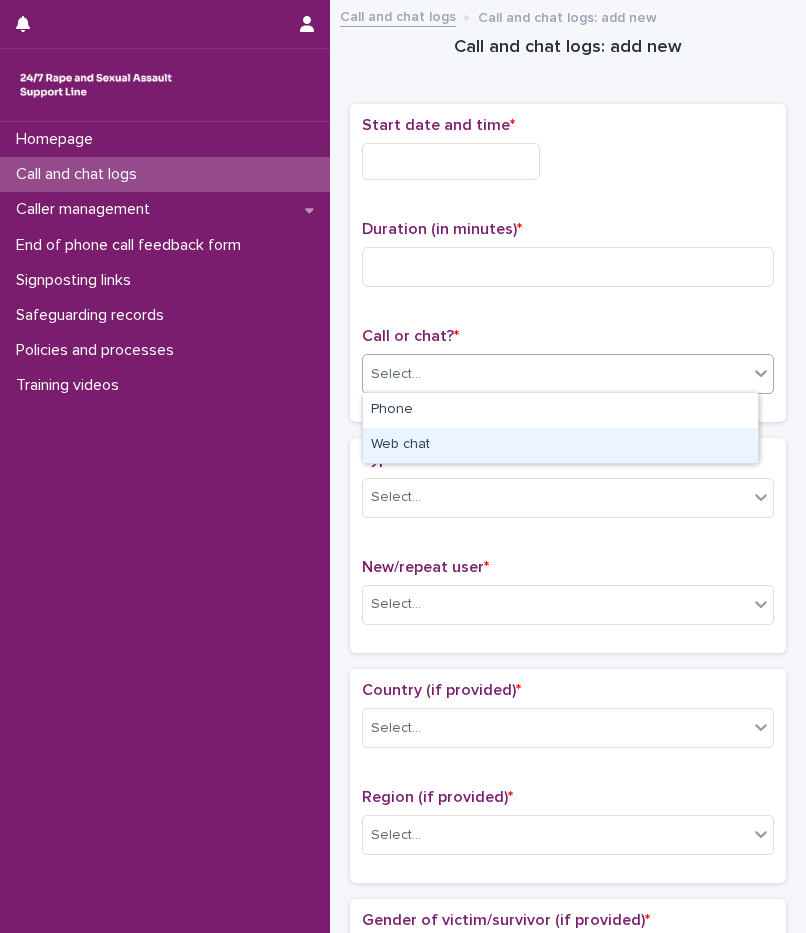 click on "Web chat" at bounding box center (560, 445) 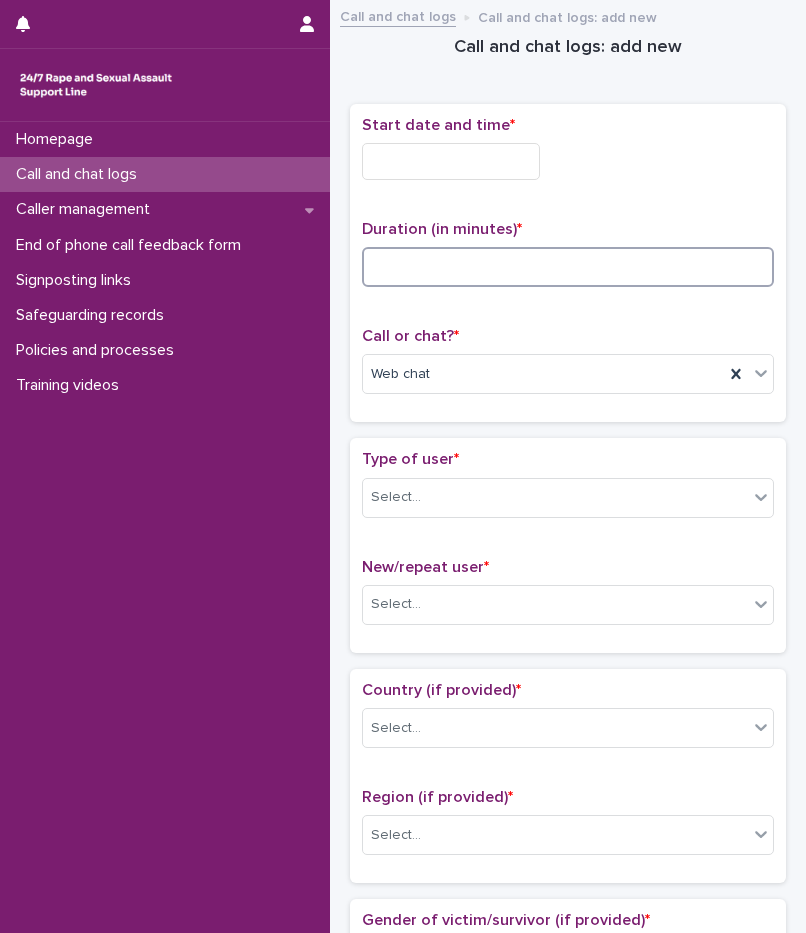click at bounding box center [568, 267] 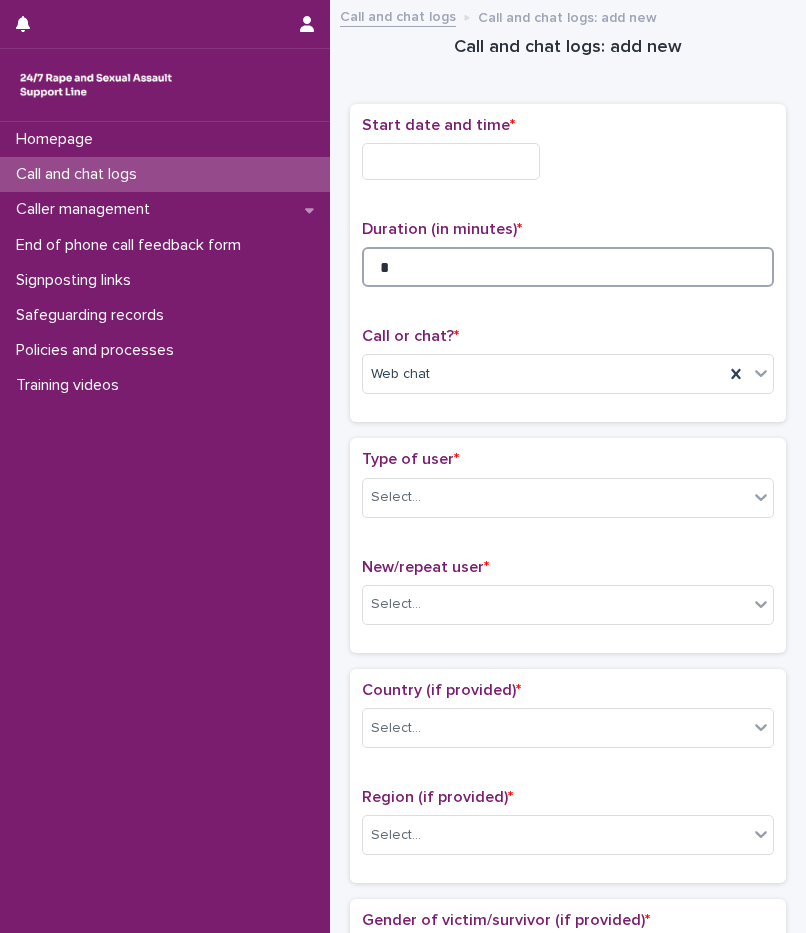 type on "*" 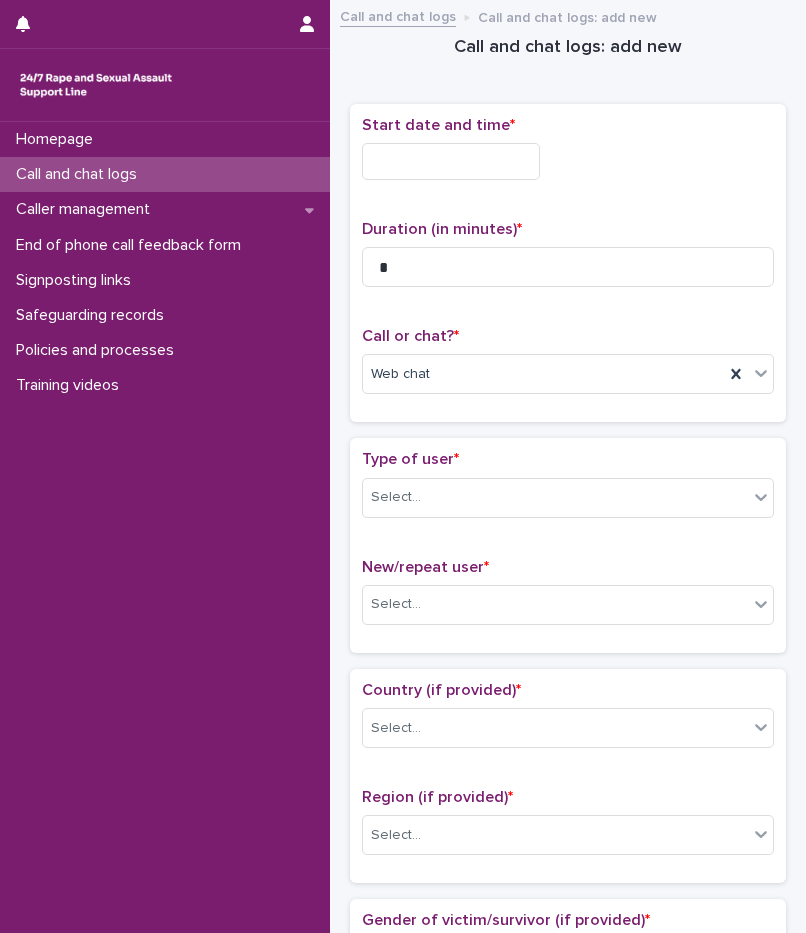 click on "Start date and time *" at bounding box center [568, 156] 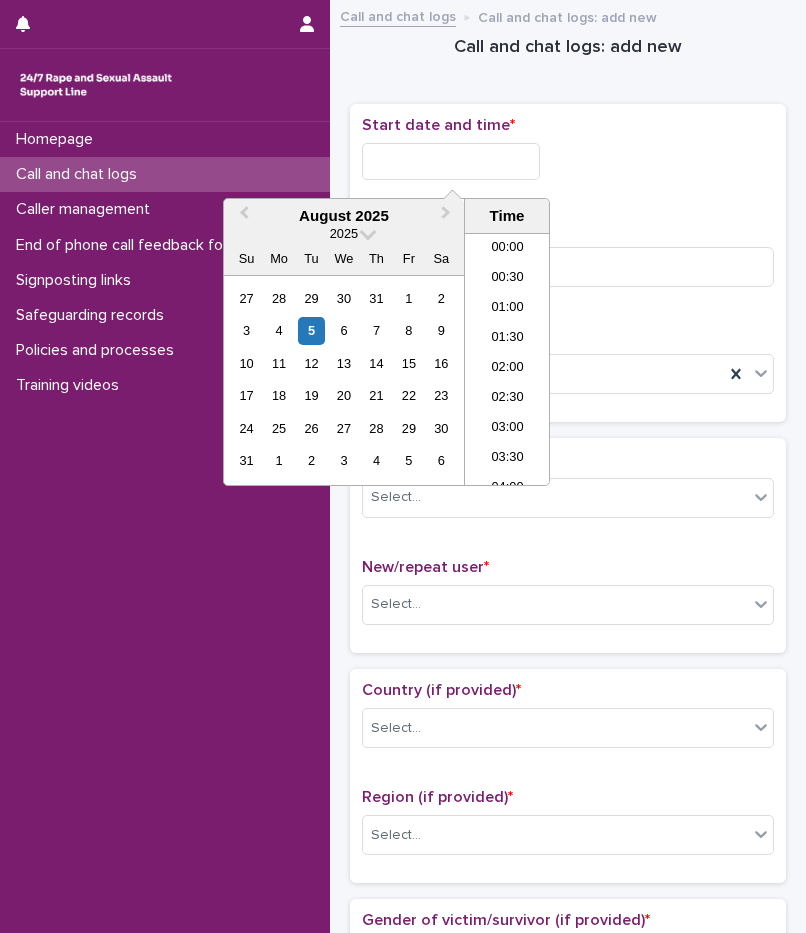 click at bounding box center [451, 161] 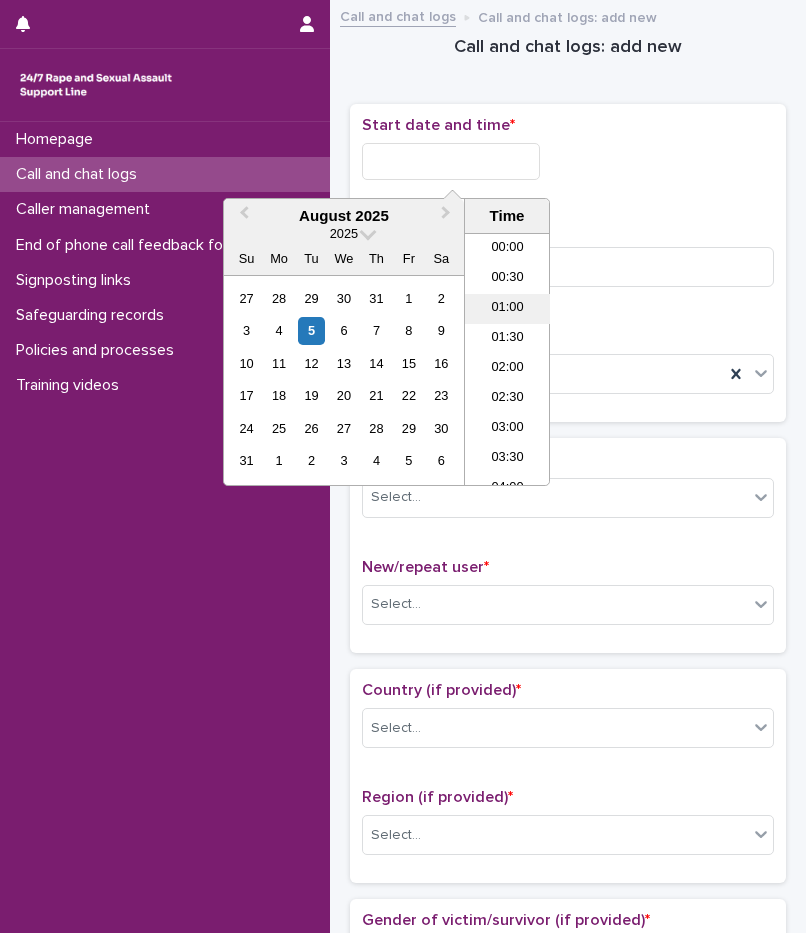 click on "01:00" at bounding box center (507, 309) 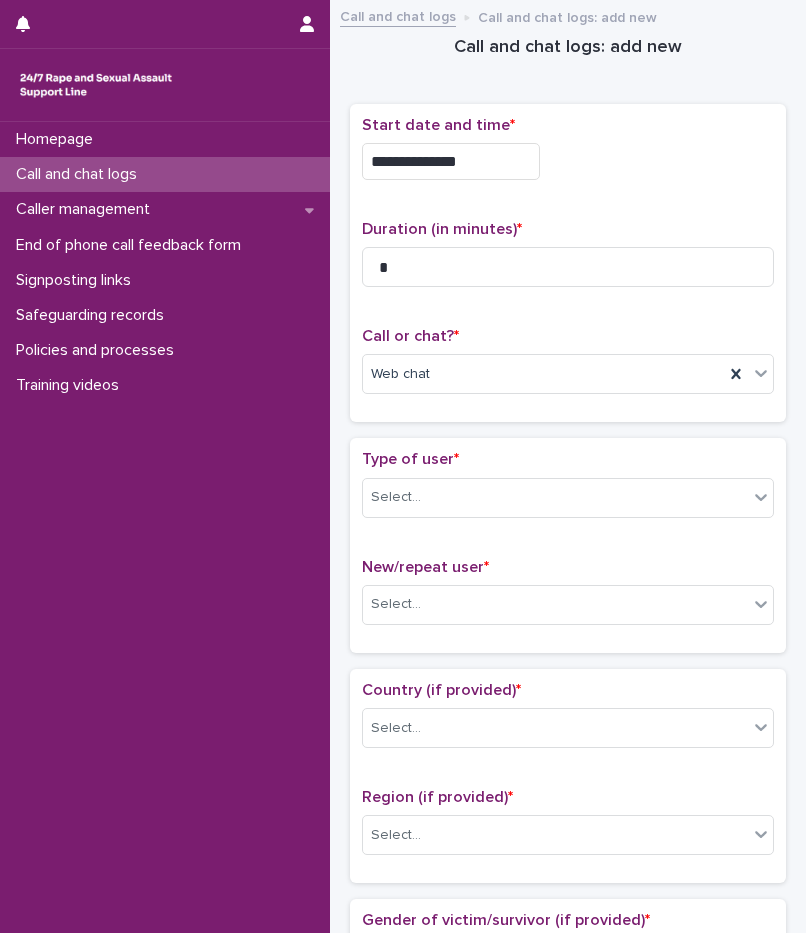 click on "**********" at bounding box center [451, 161] 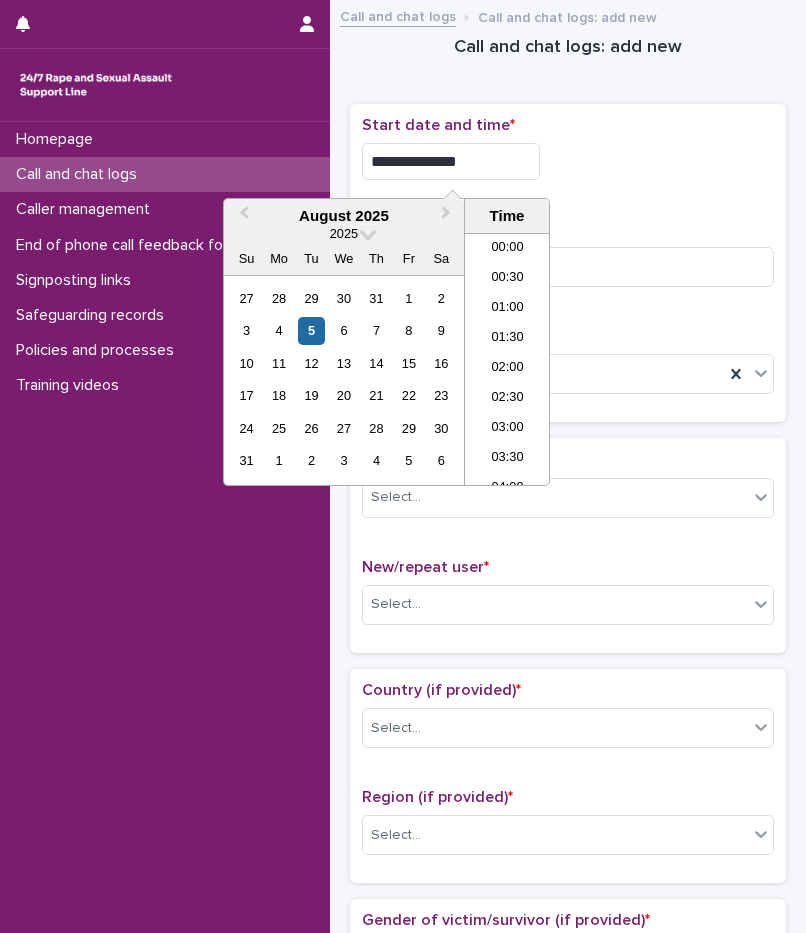 type on "**********" 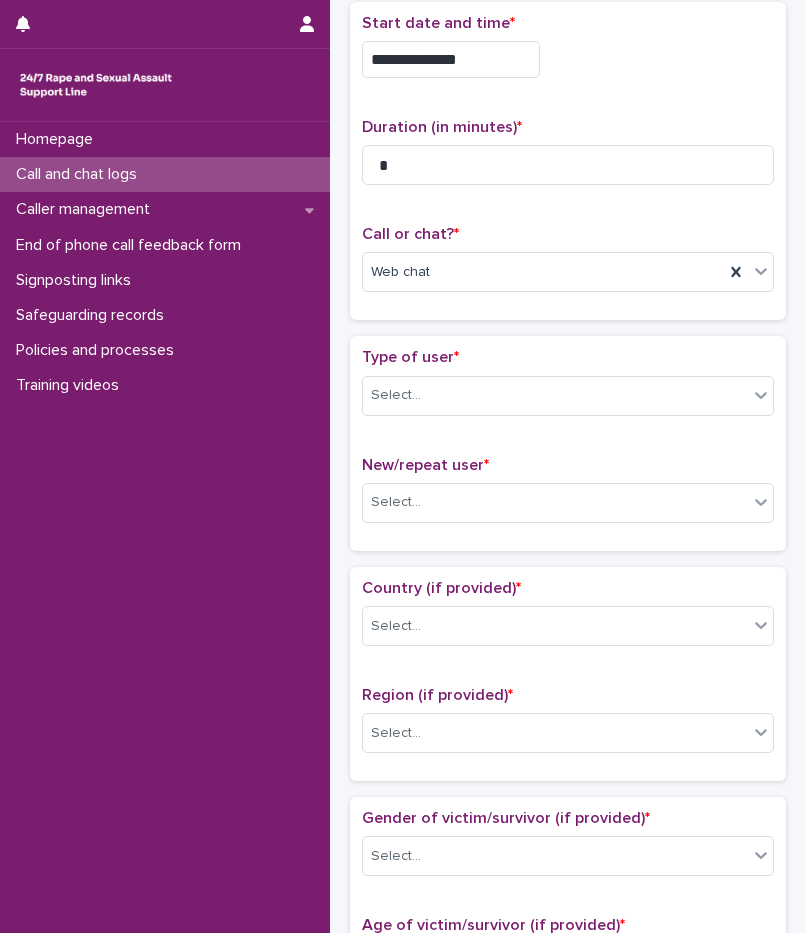 scroll, scrollTop: 300, scrollLeft: 0, axis: vertical 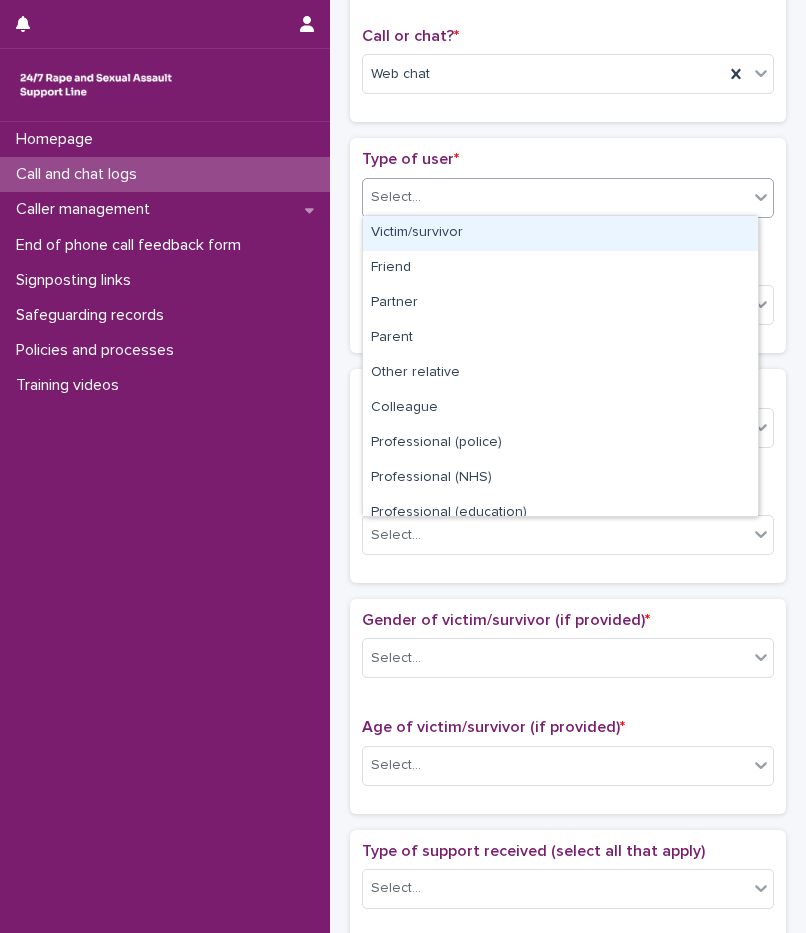 click on "Select..." at bounding box center (555, 197) 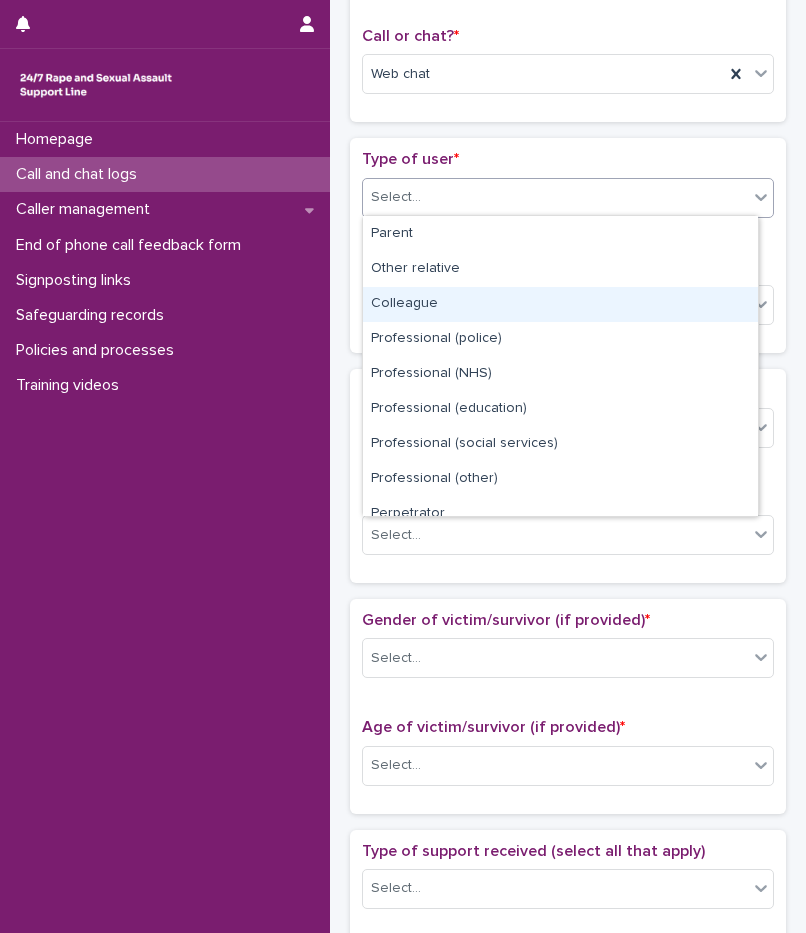 scroll, scrollTop: 225, scrollLeft: 0, axis: vertical 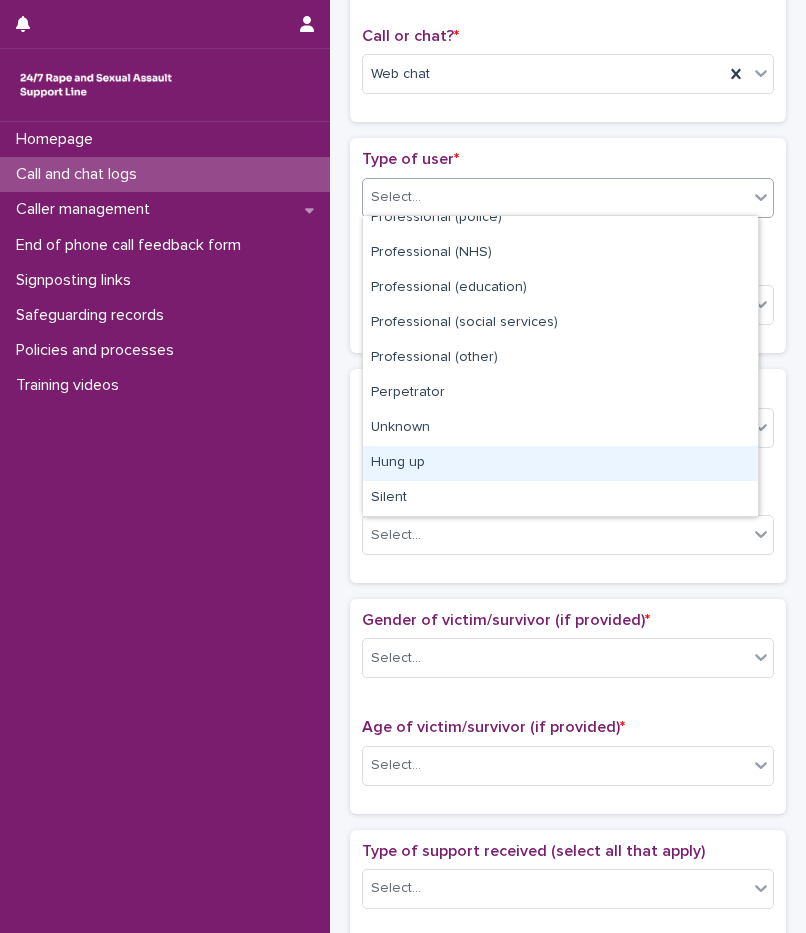 click on "Hung up" at bounding box center [560, 463] 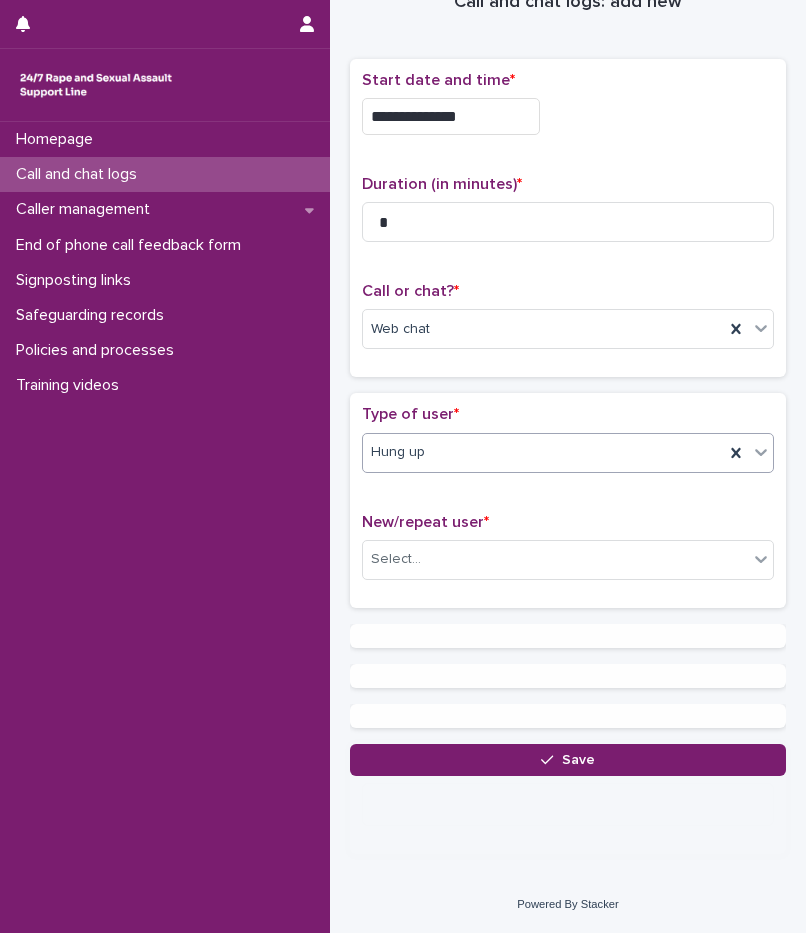 scroll, scrollTop: 0, scrollLeft: 0, axis: both 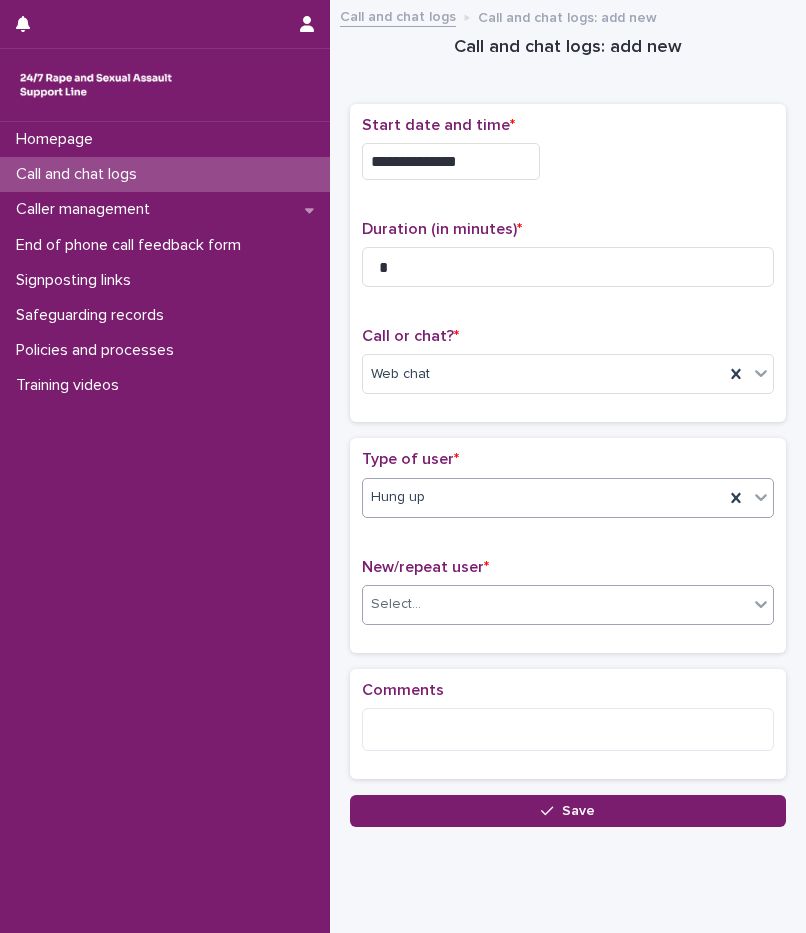 click on "Select..." at bounding box center (555, 604) 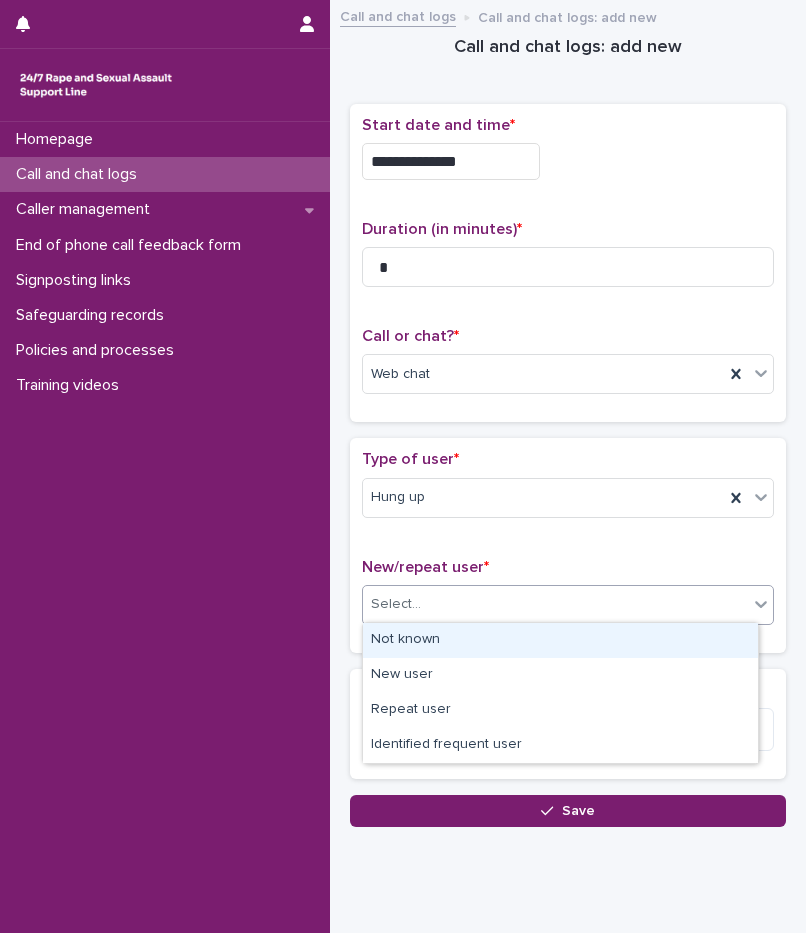 click on "Not known" at bounding box center [560, 640] 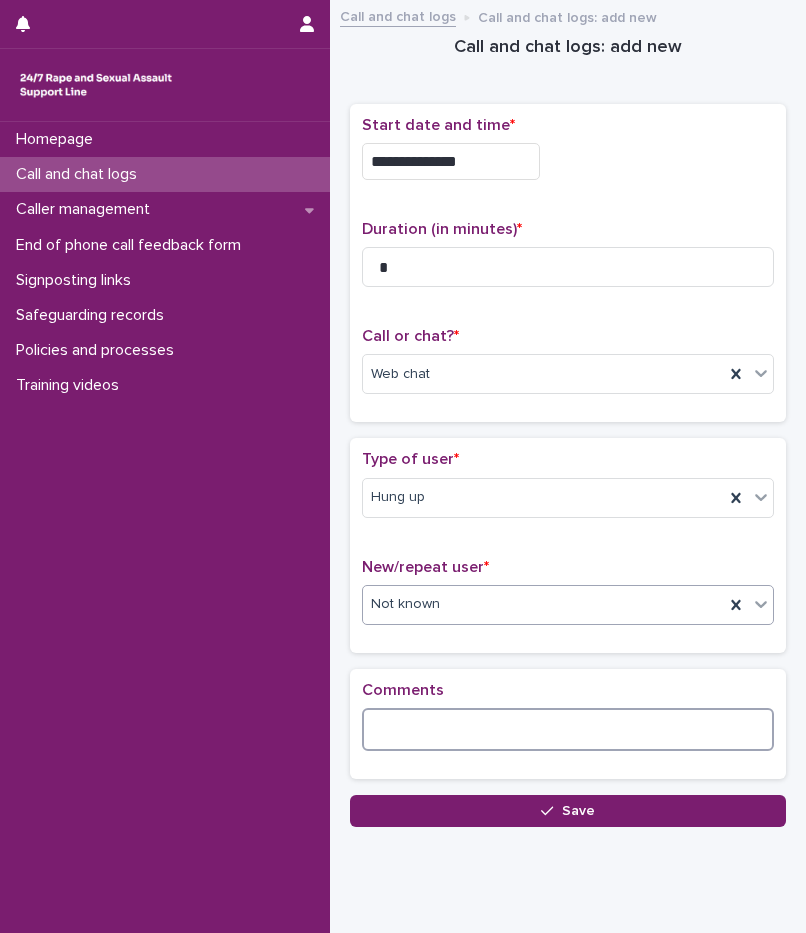 click at bounding box center (568, 729) 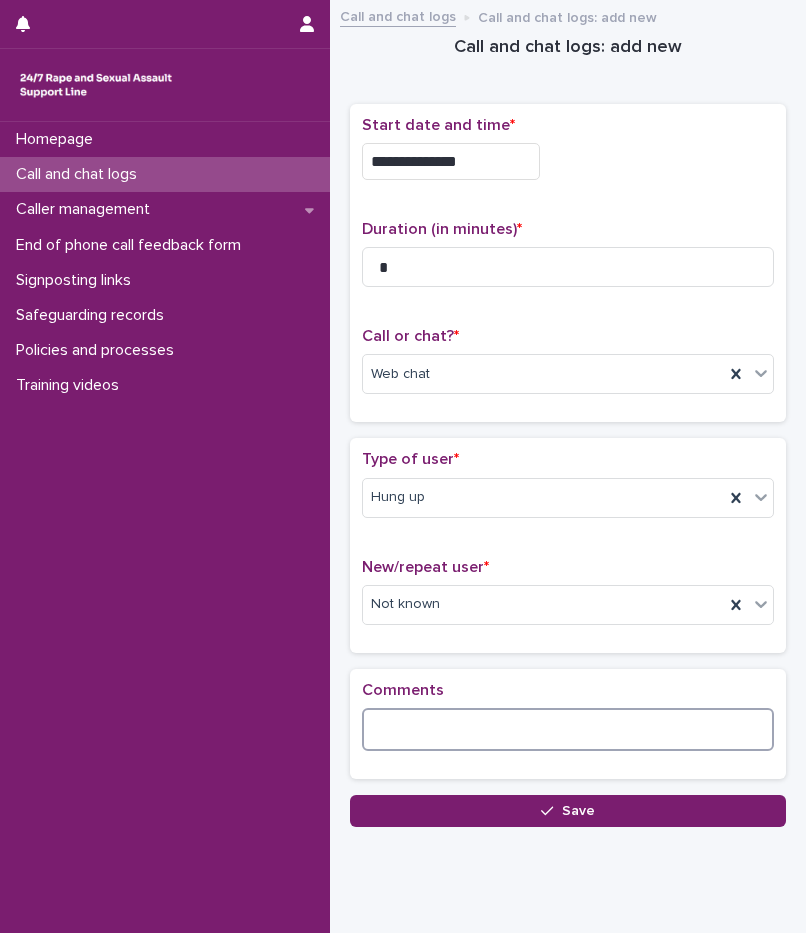 type on "*" 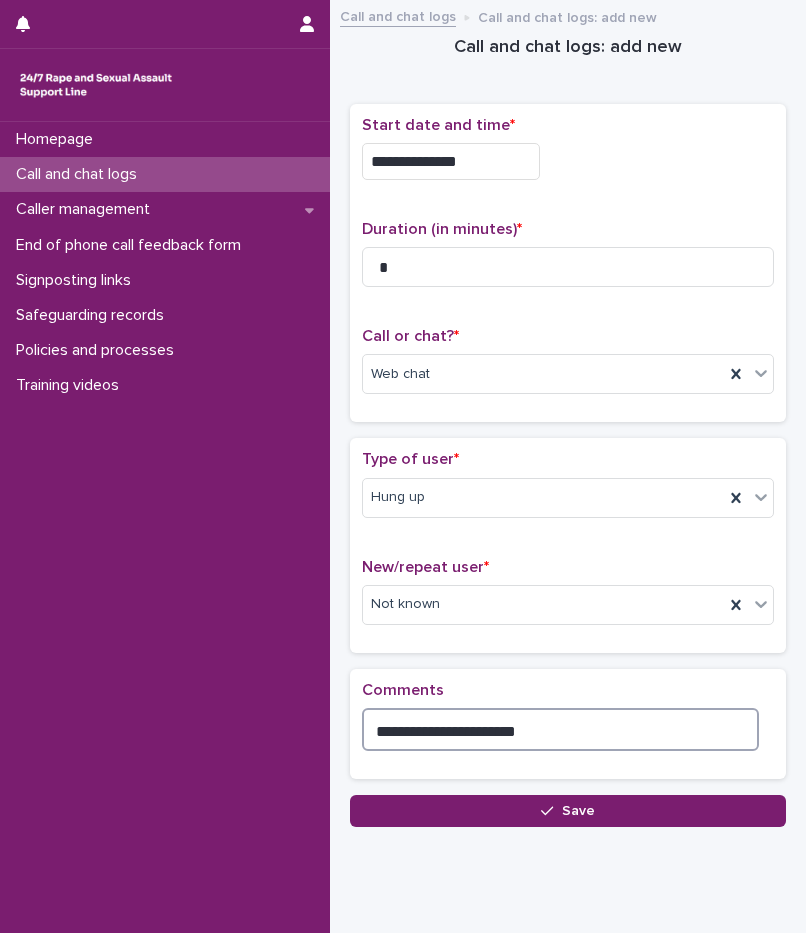 type on "**********" 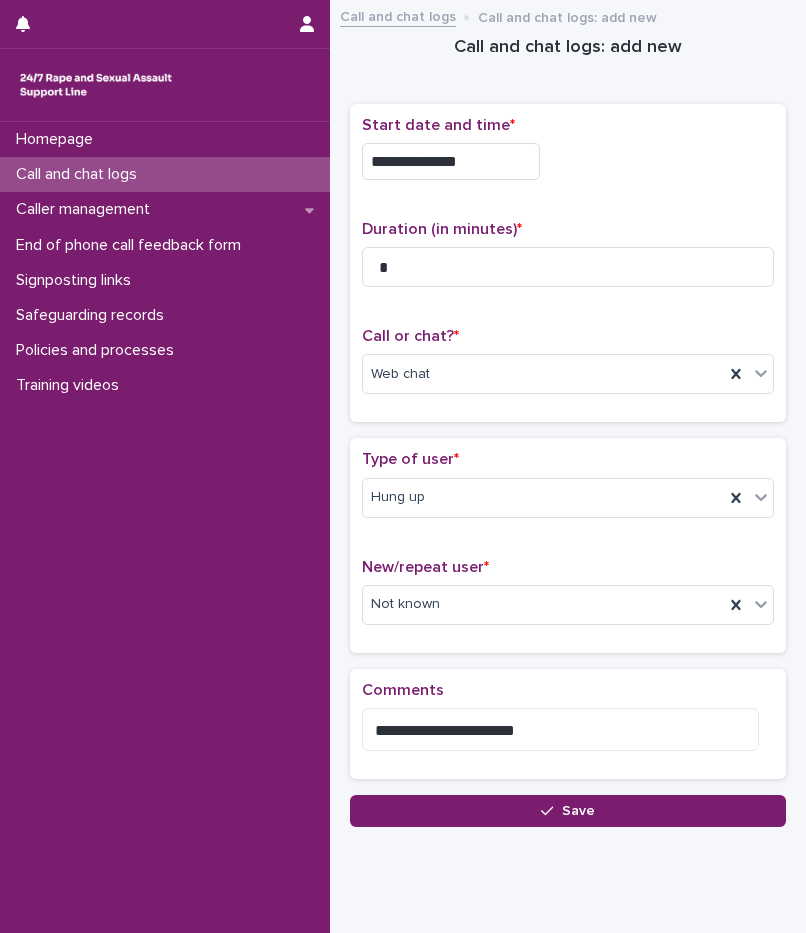 click on "**********" at bounding box center (568, 724) 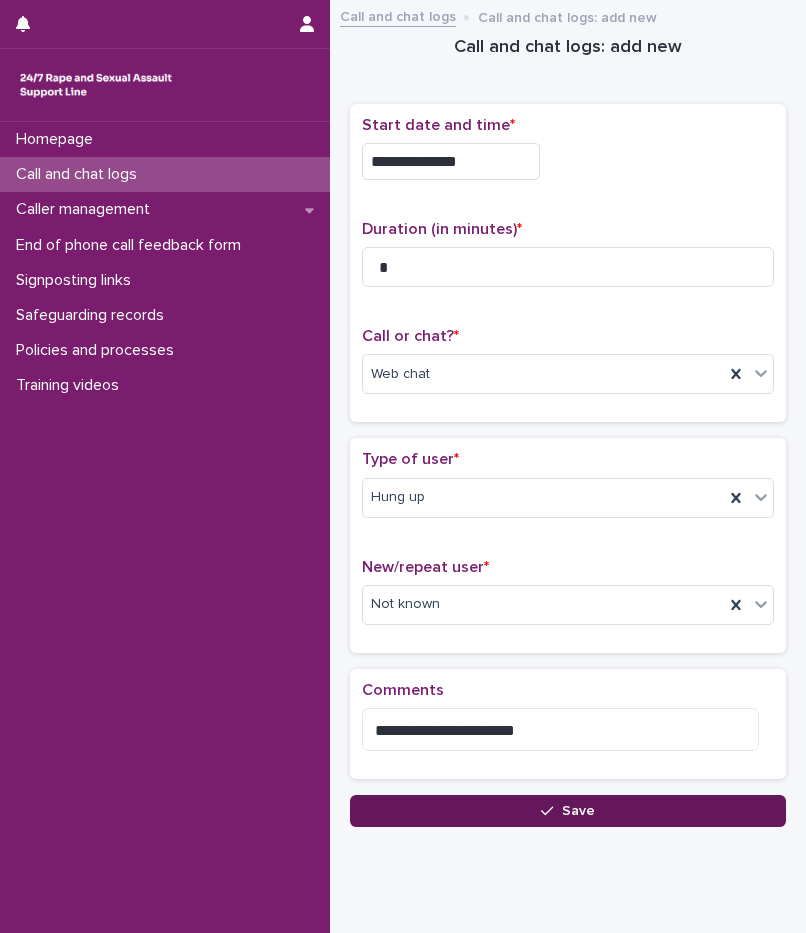 click on "Save" at bounding box center [568, 811] 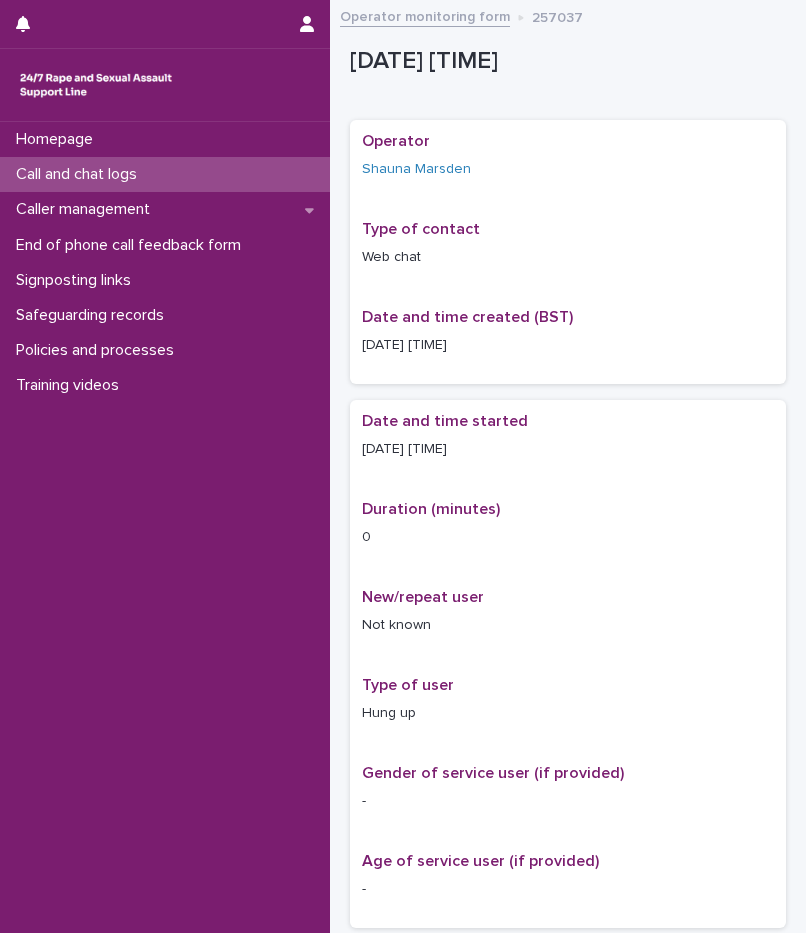 click on "Call and chat logs" at bounding box center [80, 174] 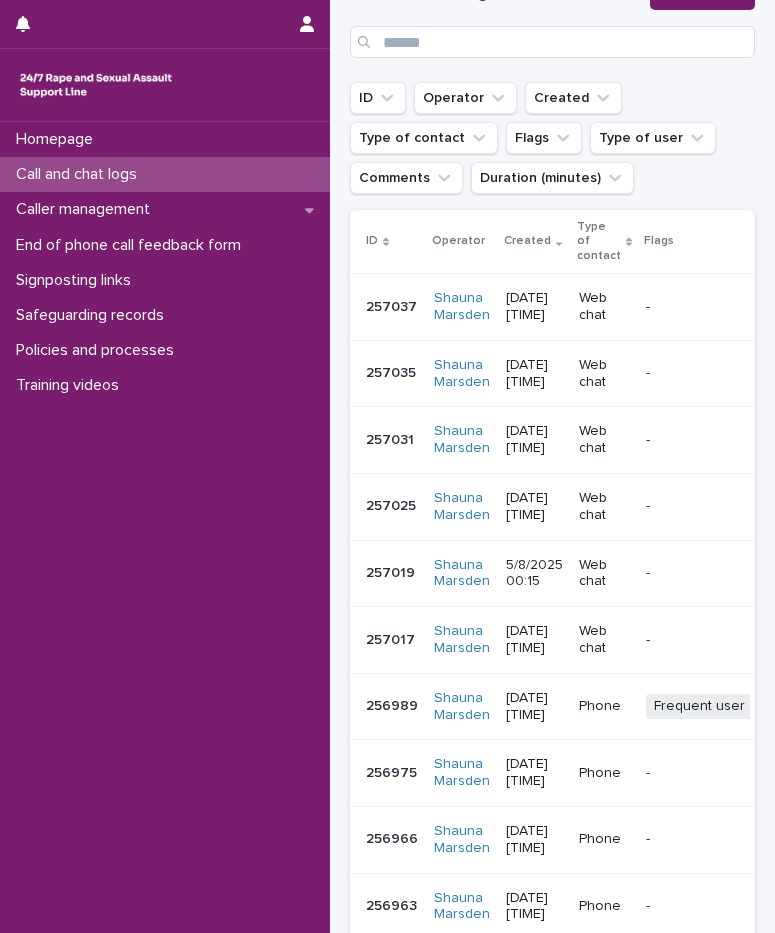 scroll, scrollTop: 100, scrollLeft: 0, axis: vertical 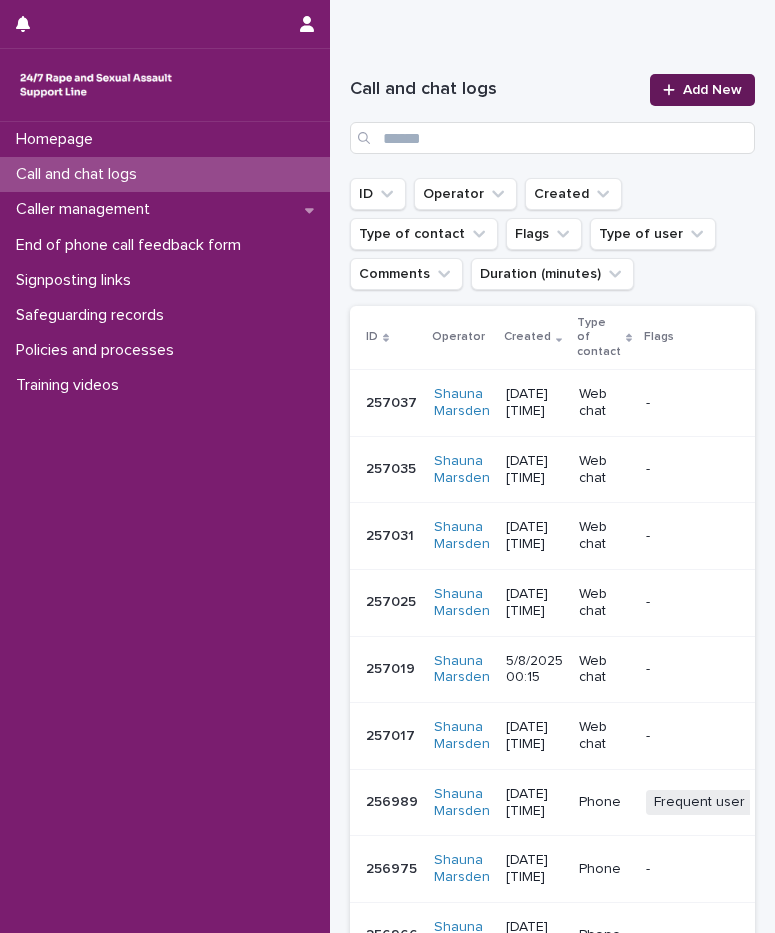 click on "Add New" at bounding box center [712, 90] 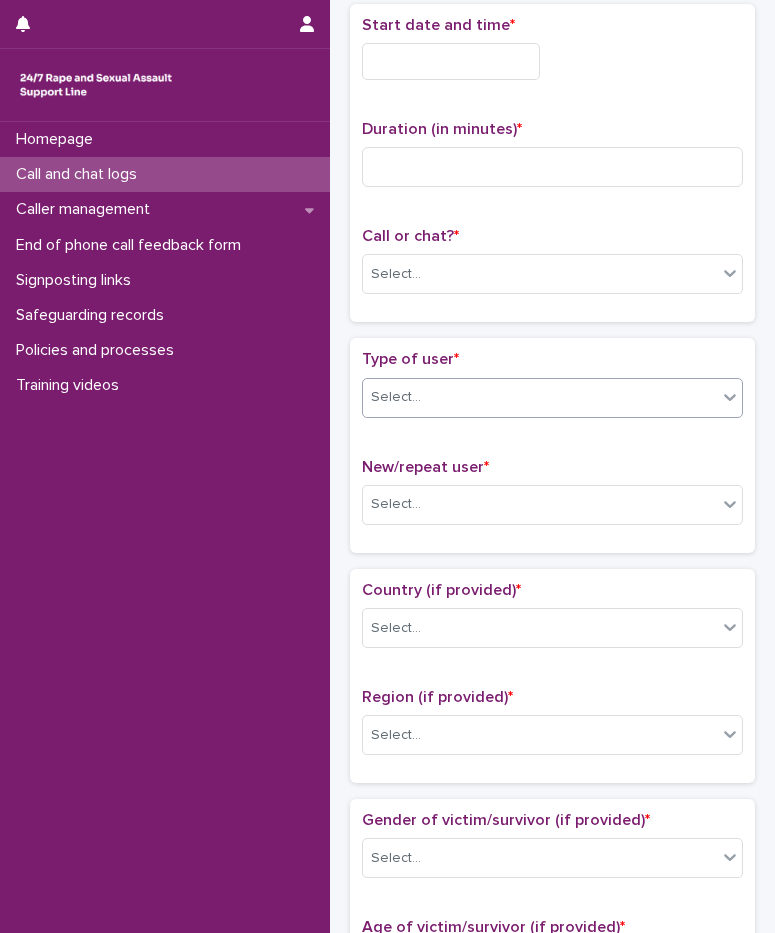 scroll, scrollTop: 112, scrollLeft: 0, axis: vertical 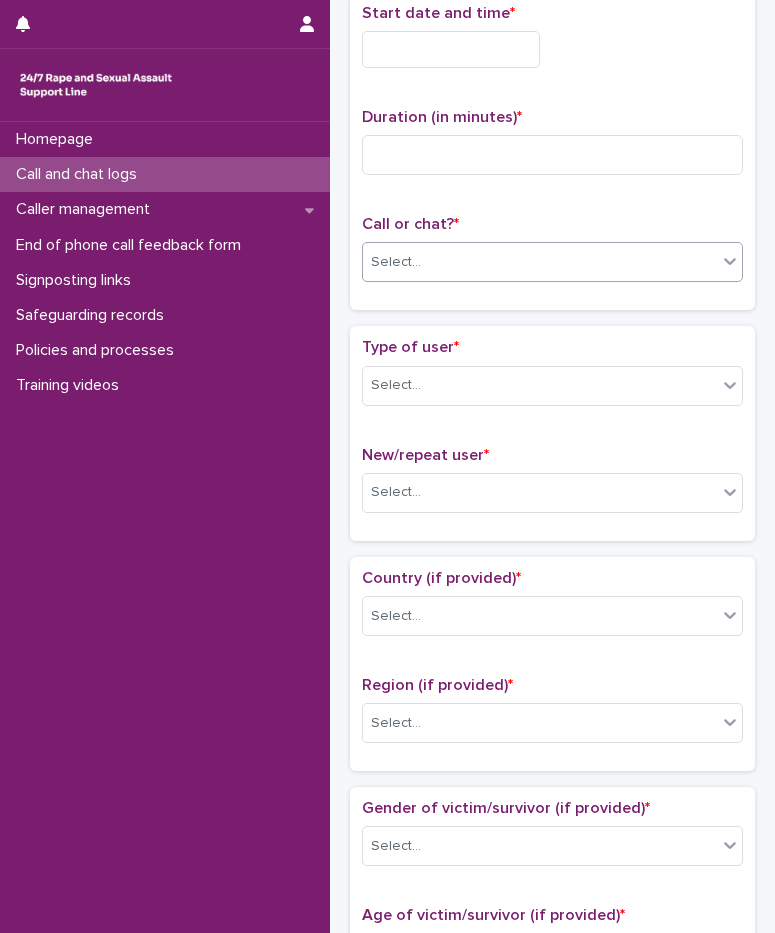 click on "Select..." at bounding box center (540, 262) 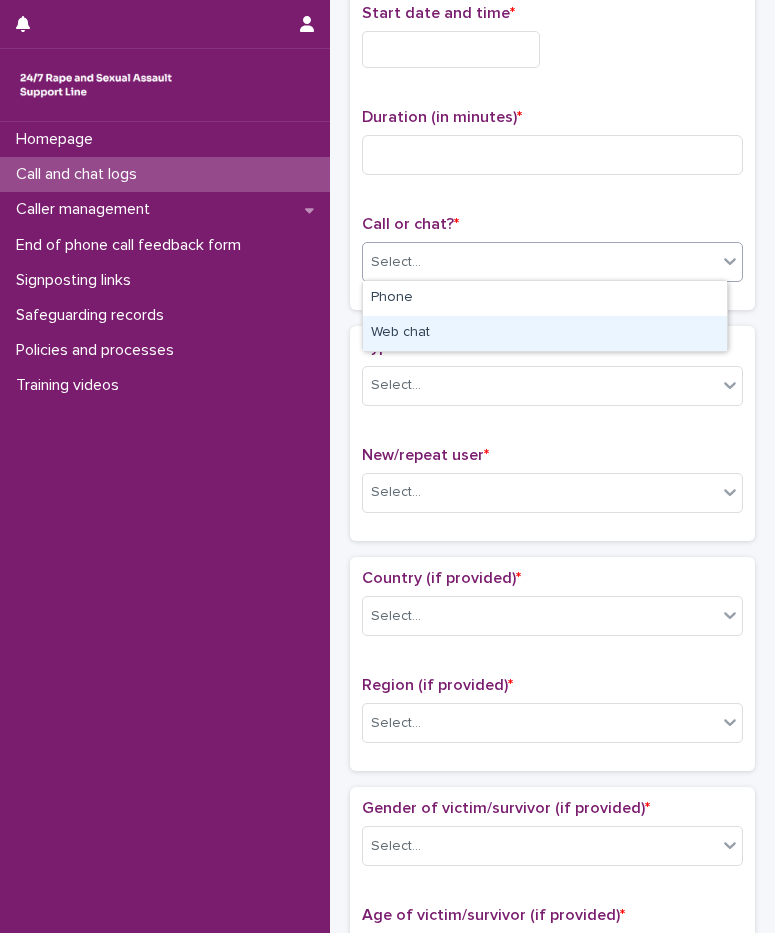 click on "Web chat" at bounding box center [545, 333] 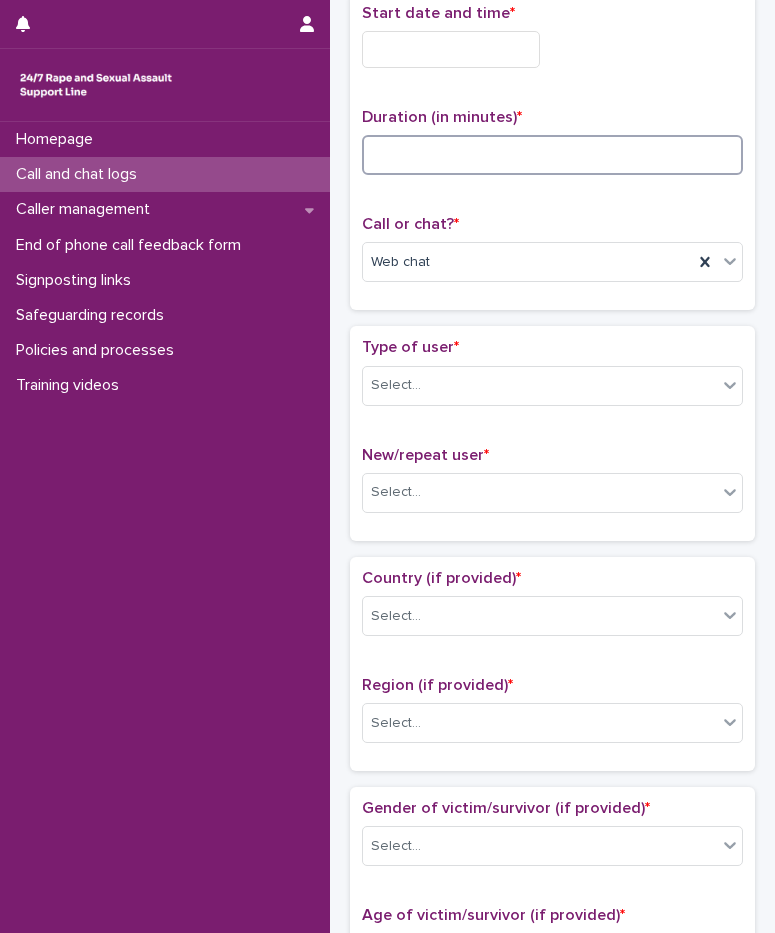 click at bounding box center [552, 155] 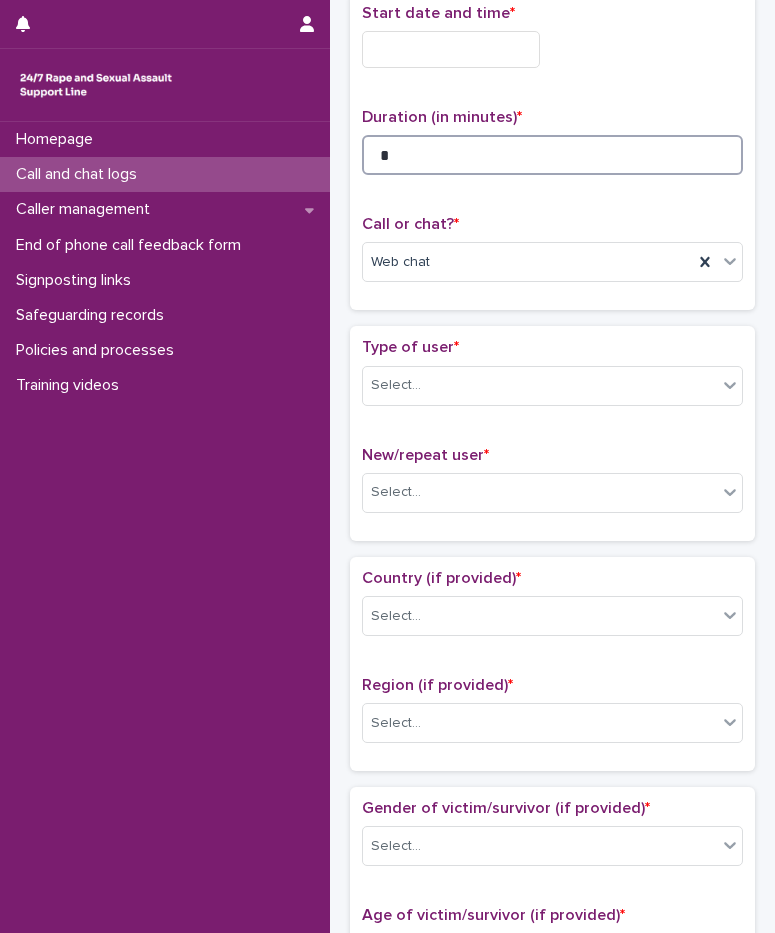 type on "*" 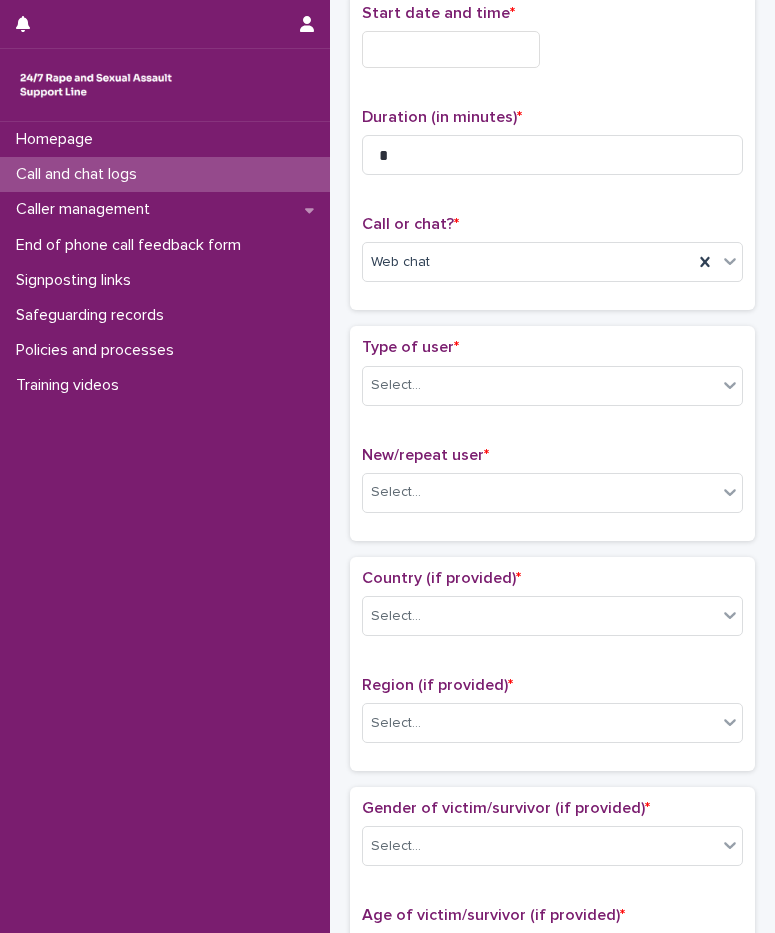 click at bounding box center (451, 49) 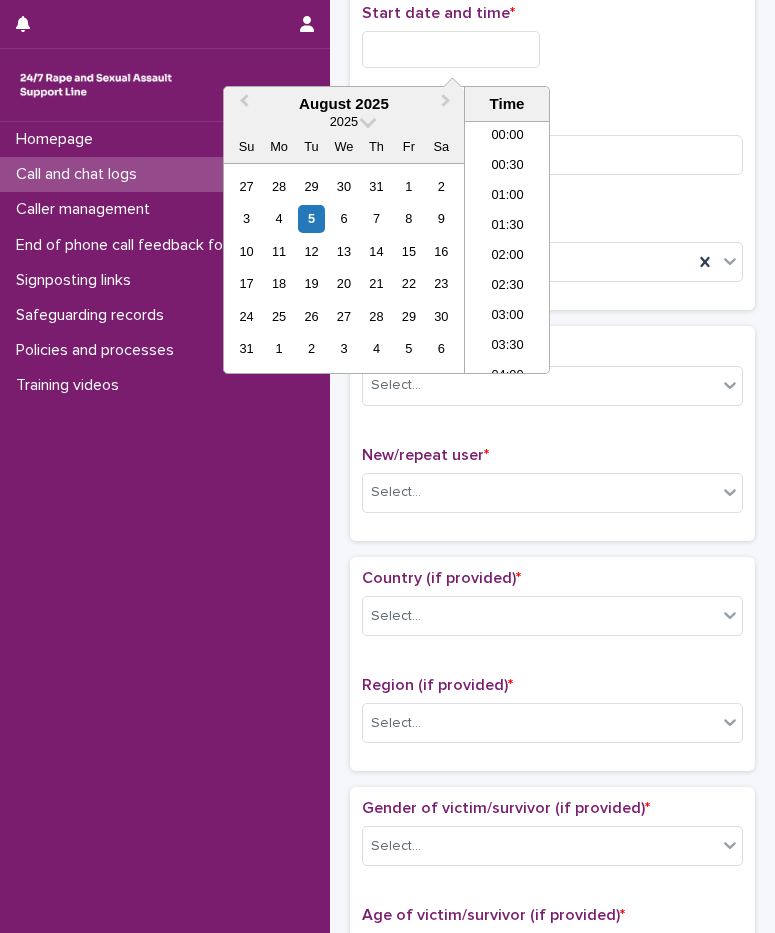 scroll, scrollTop: 10, scrollLeft: 0, axis: vertical 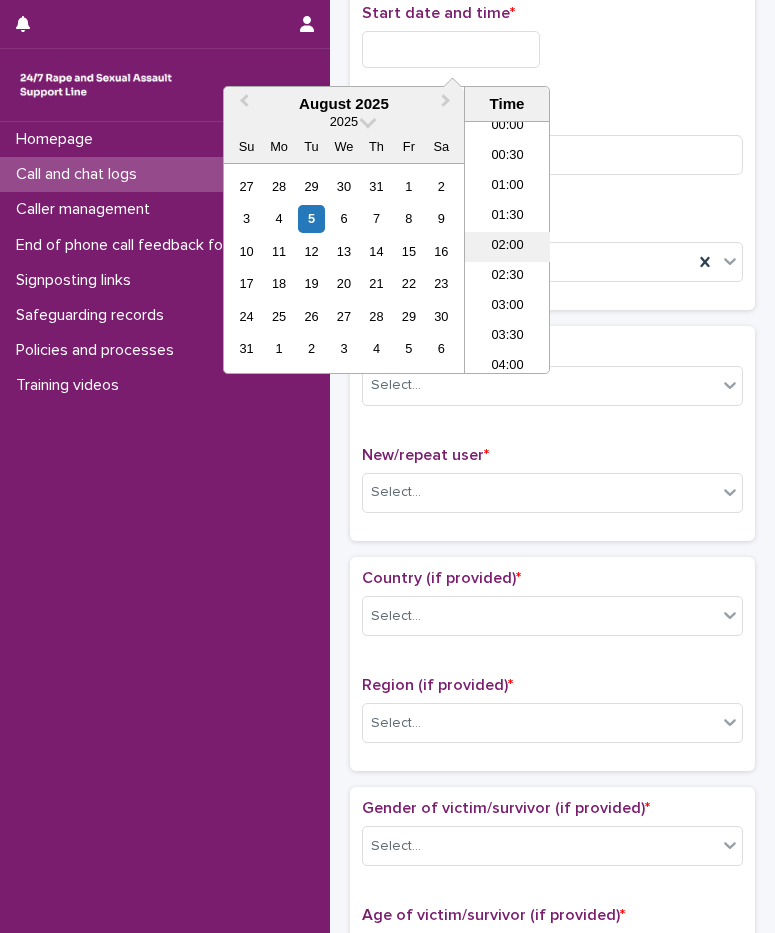 click on "02:00" at bounding box center (507, 247) 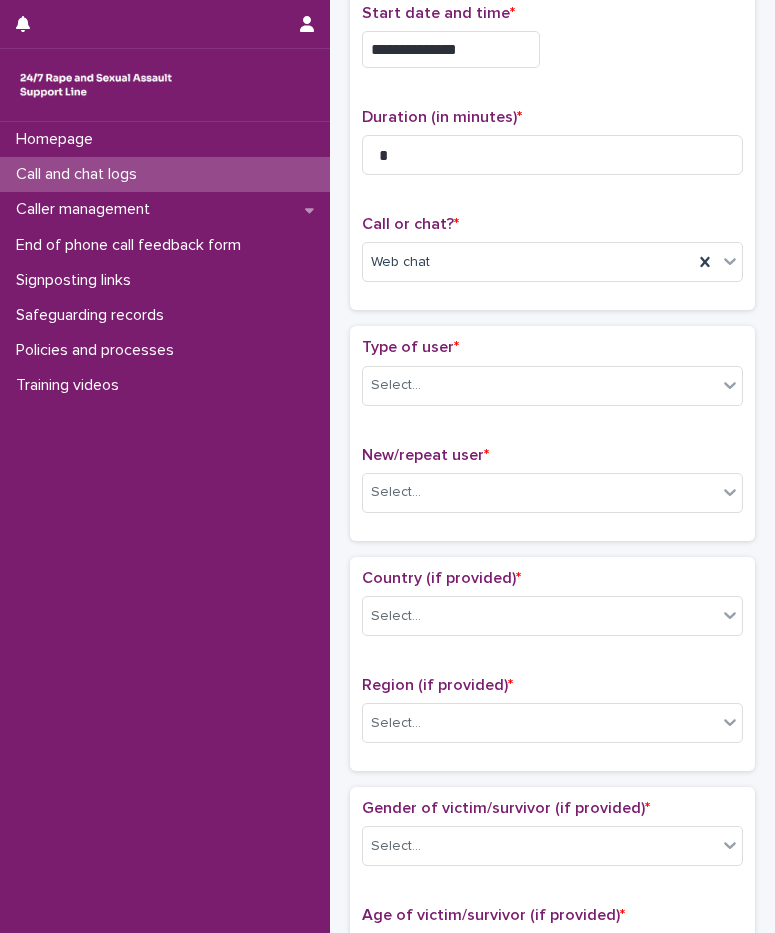 click on "Type of user * Select..." at bounding box center [552, 379] 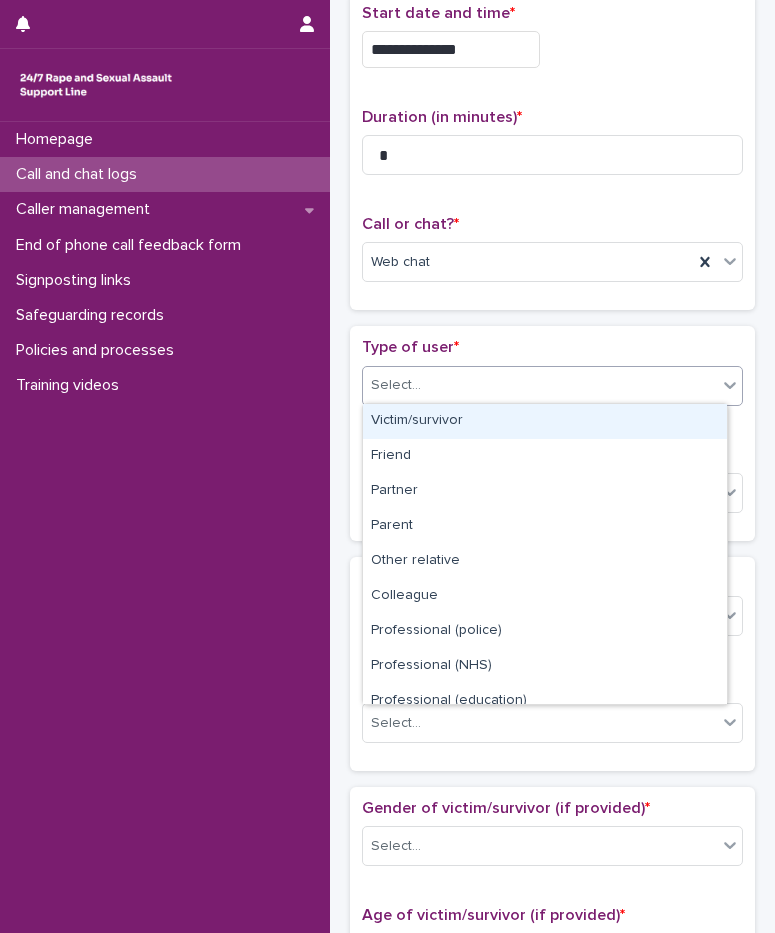 click on "Select..." at bounding box center [540, 385] 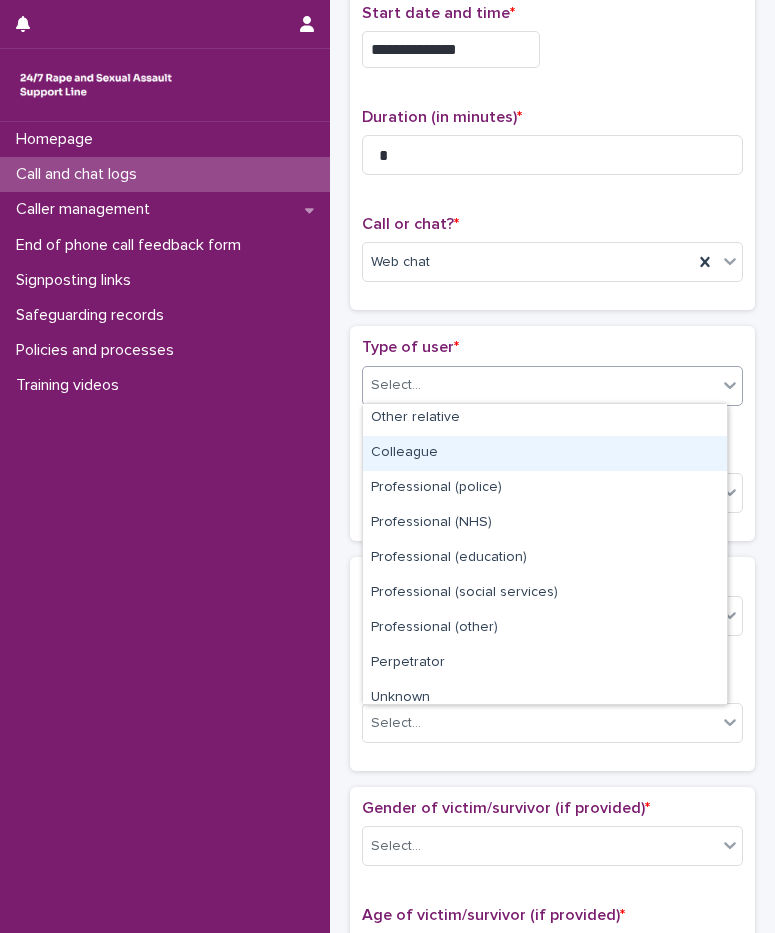 scroll, scrollTop: 225, scrollLeft: 0, axis: vertical 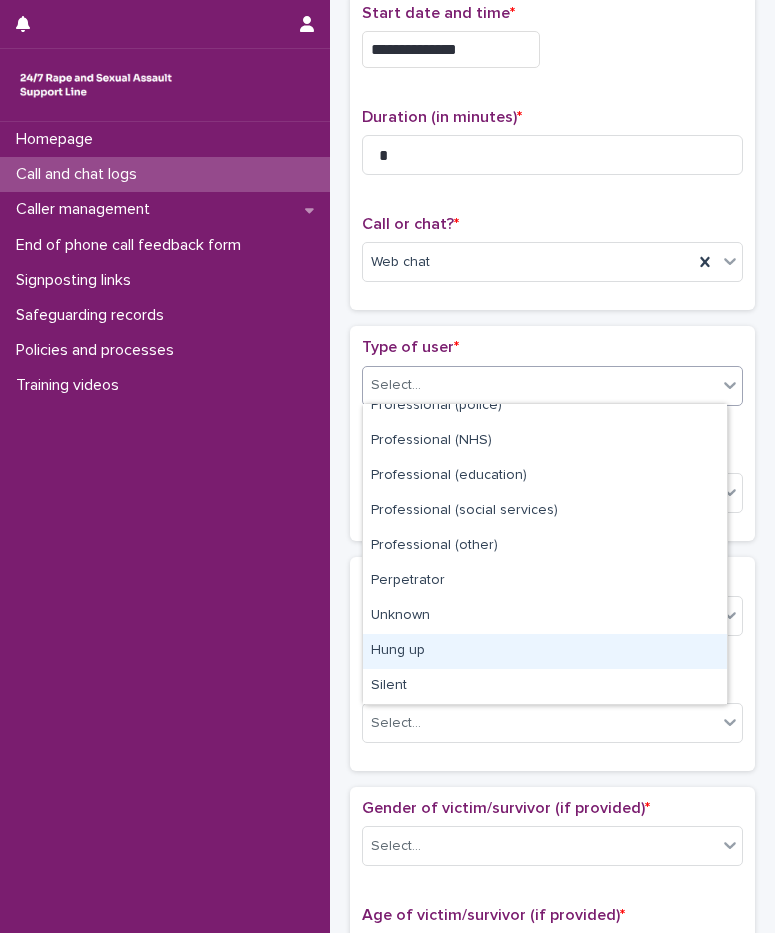 click on "Hung up" at bounding box center (545, 651) 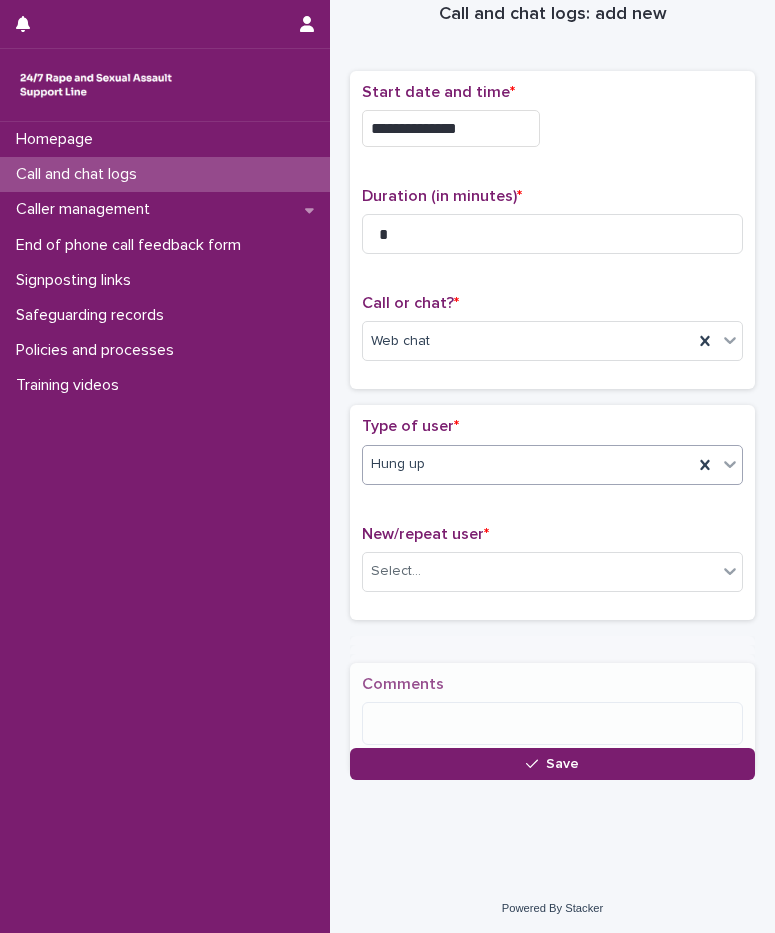 scroll, scrollTop: 45, scrollLeft: 0, axis: vertical 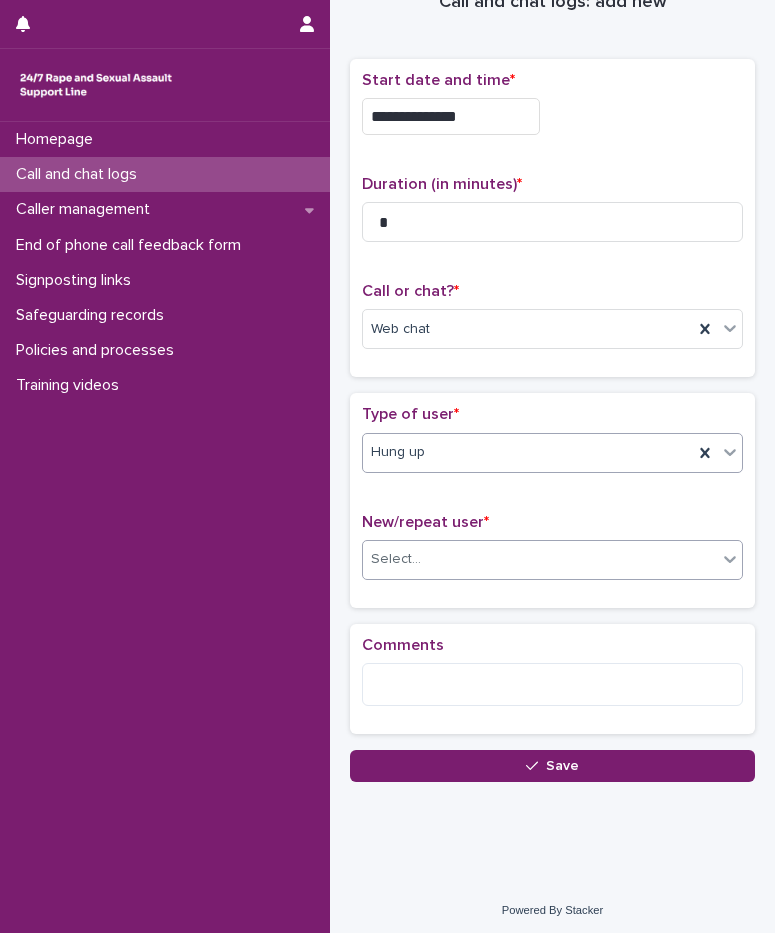 click on "Select..." at bounding box center (552, 560) 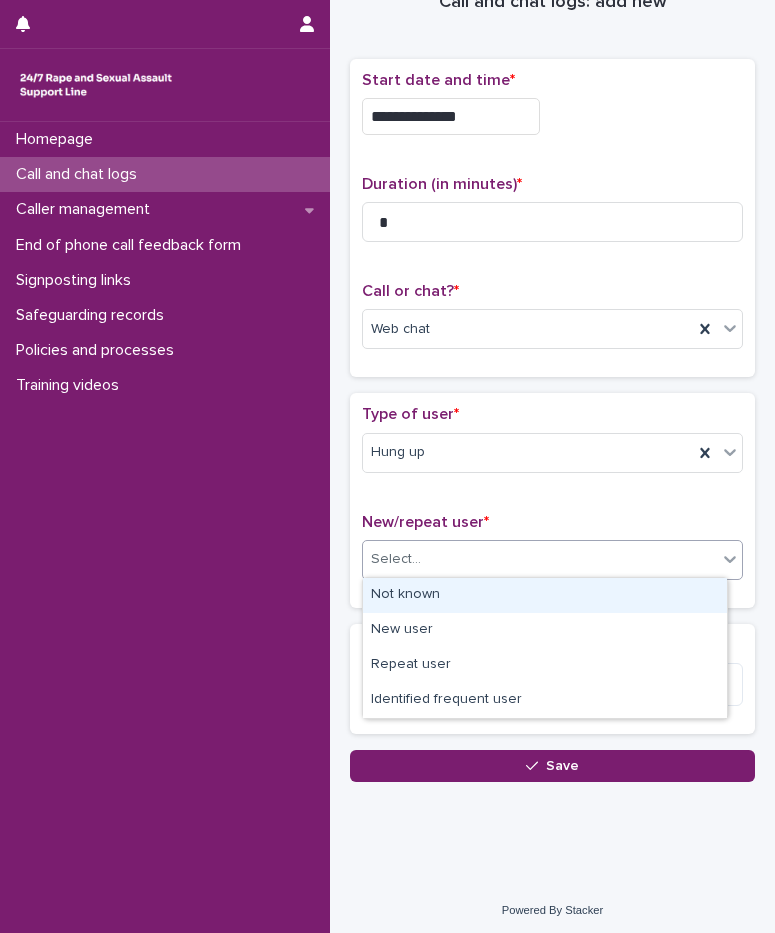 click on "Not known" at bounding box center (545, 595) 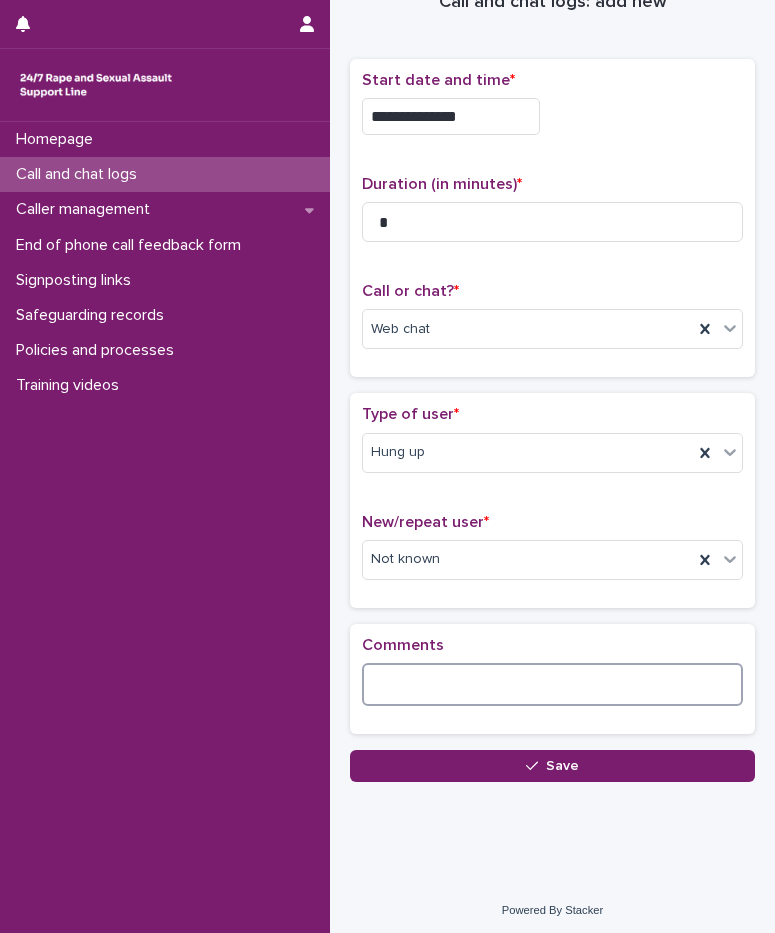 click at bounding box center [552, 684] 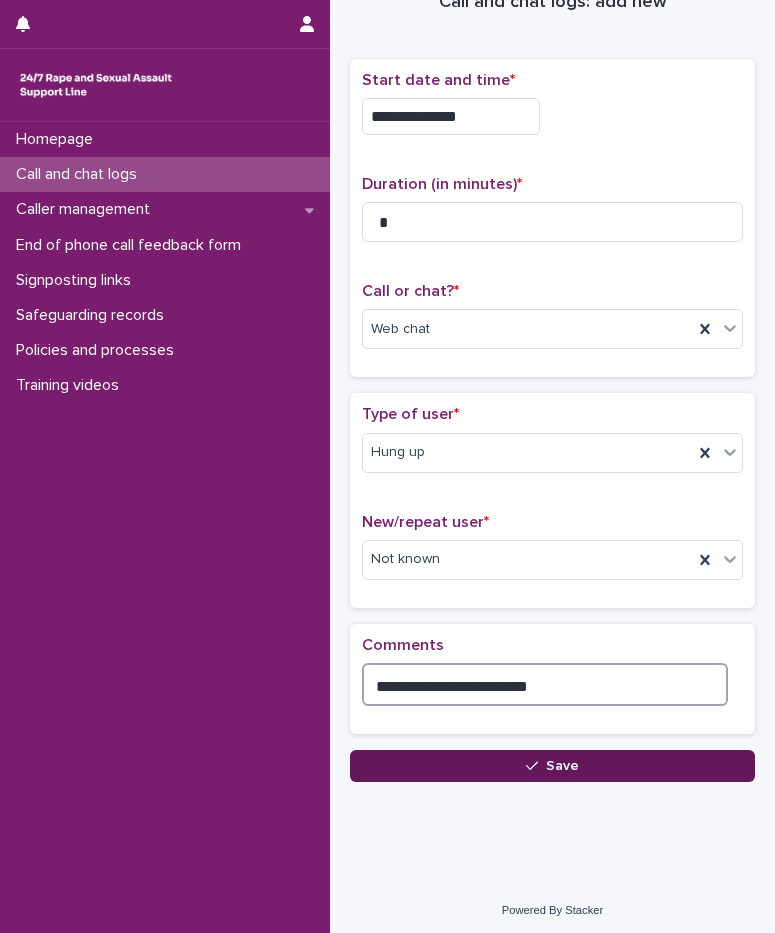 type on "**********" 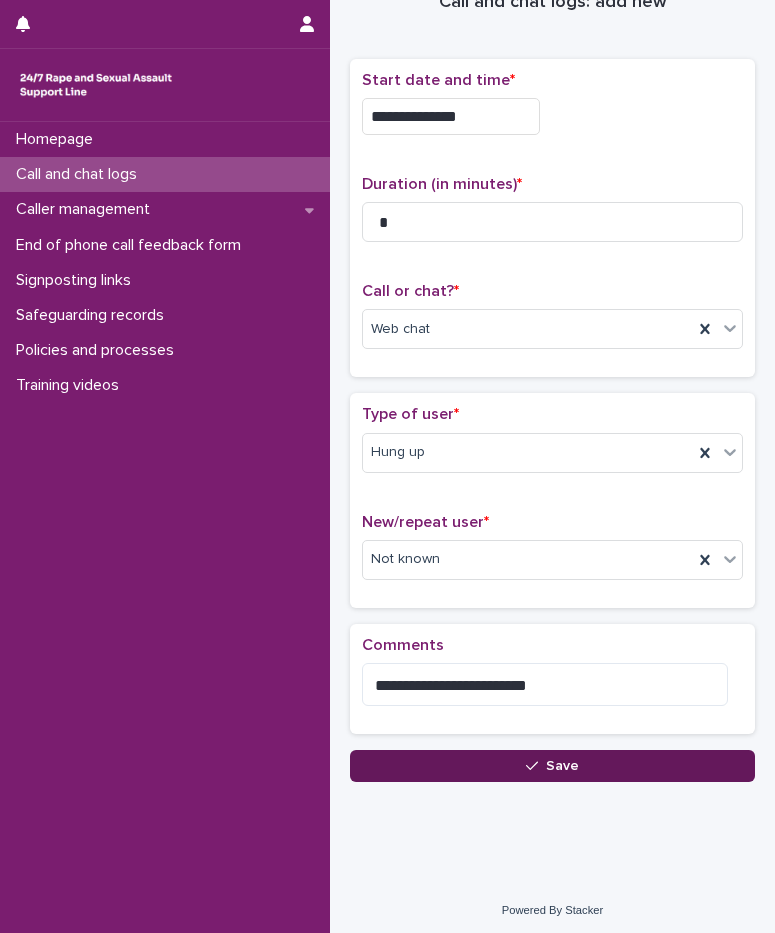 click on "Save" at bounding box center (552, 766) 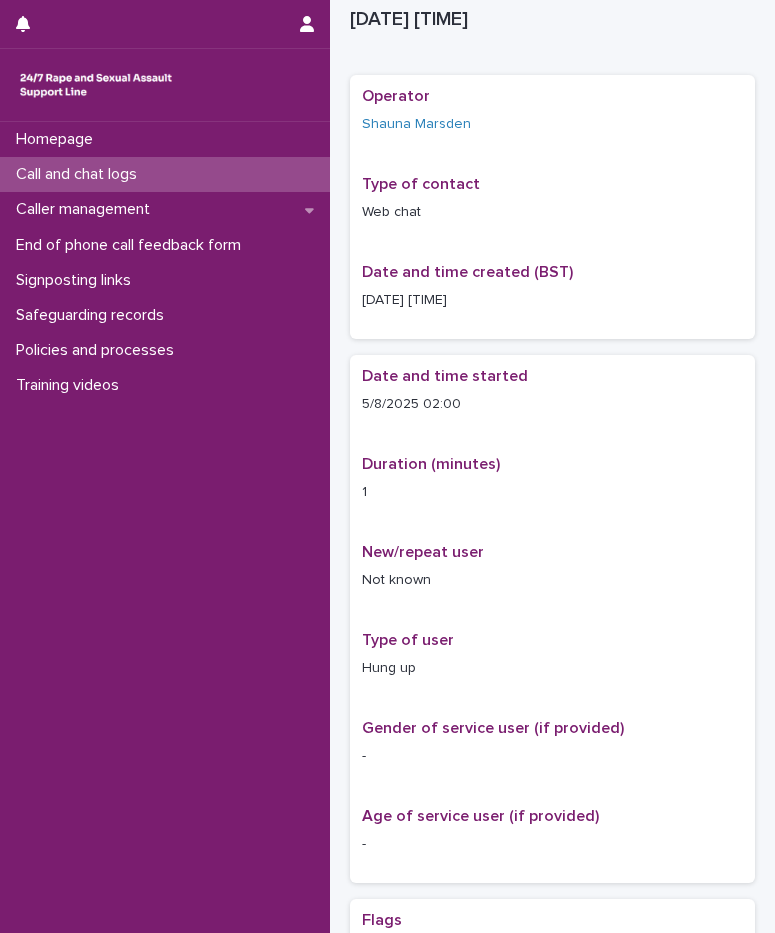 scroll, scrollTop: 57, scrollLeft: 0, axis: vertical 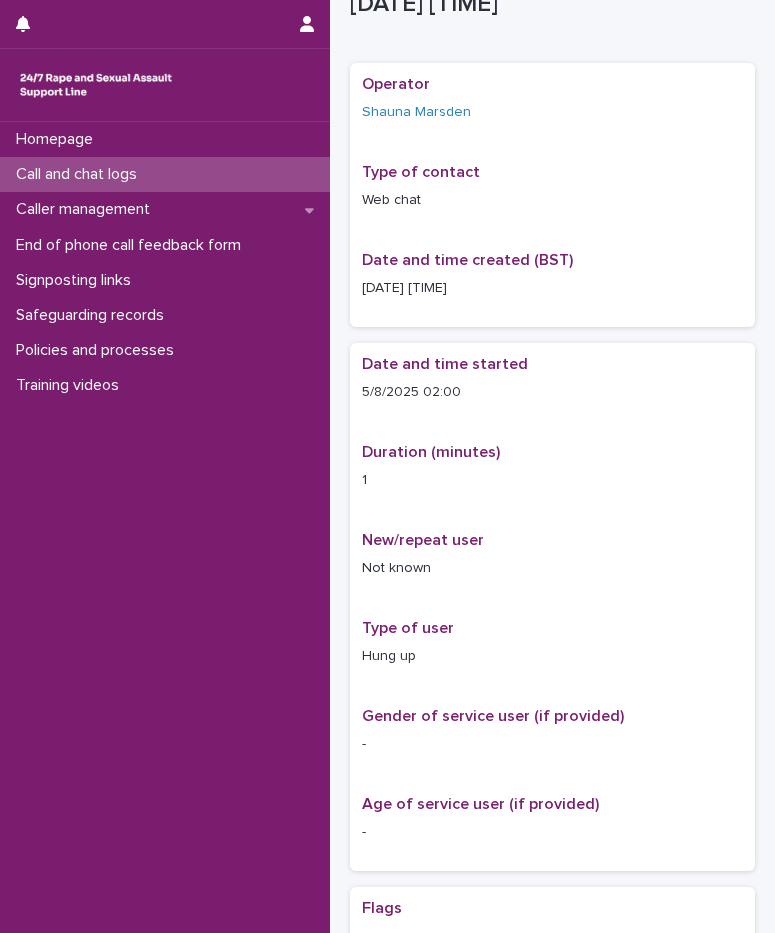 click on "Call and chat logs" at bounding box center (80, 174) 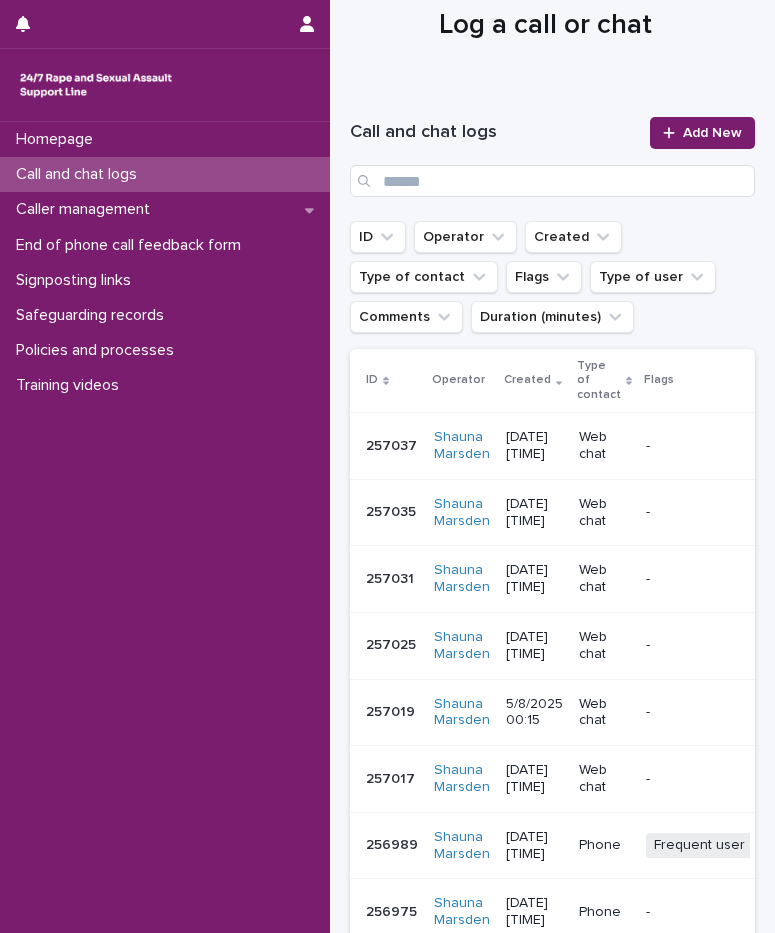 scroll, scrollTop: 0, scrollLeft: 0, axis: both 